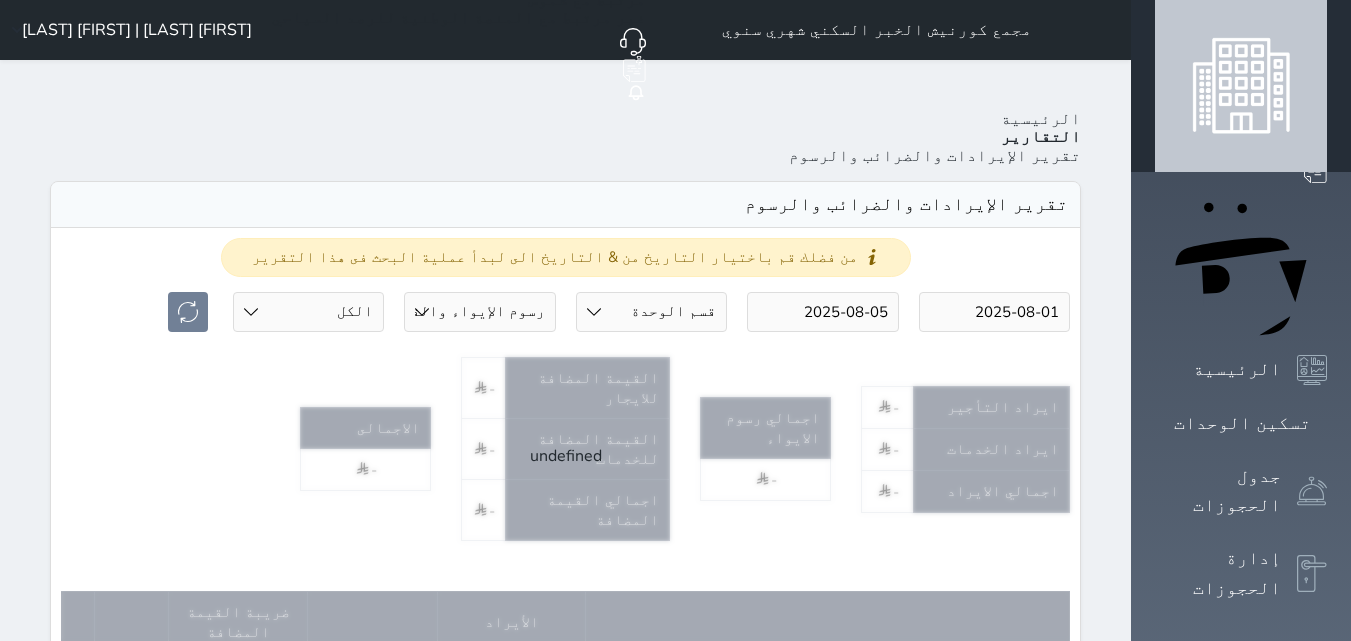 select on "full" 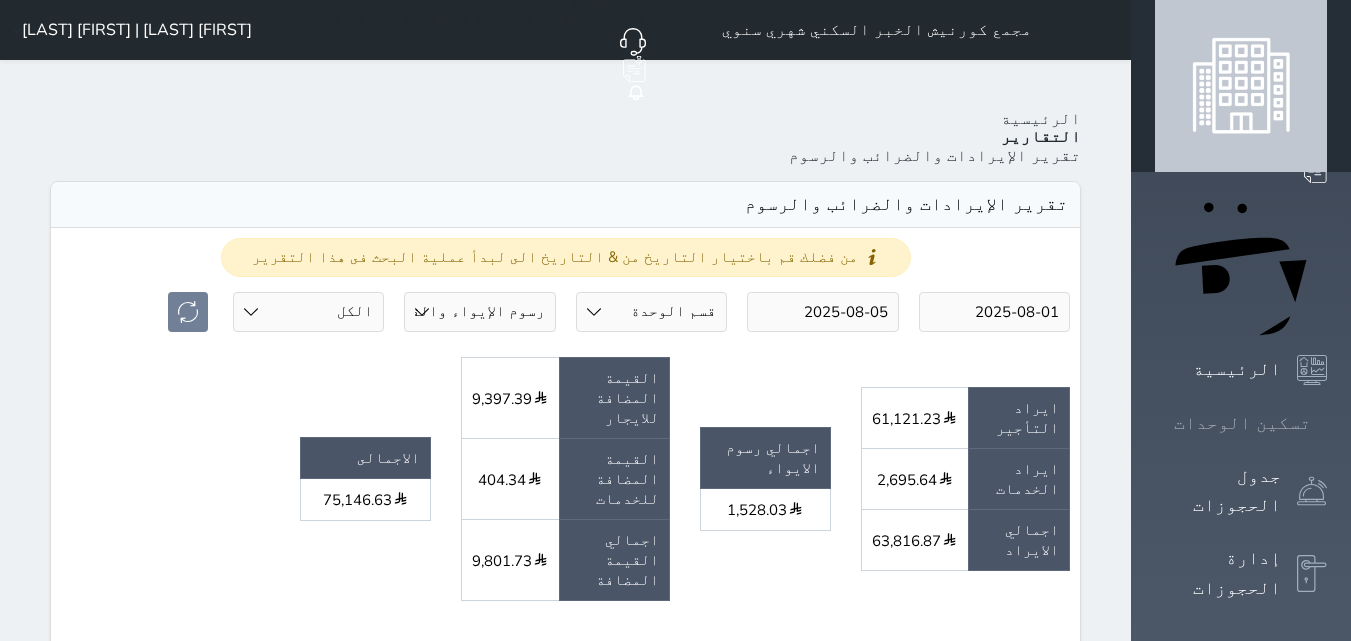 click on "تسكين الوحدات" at bounding box center [1241, 423] 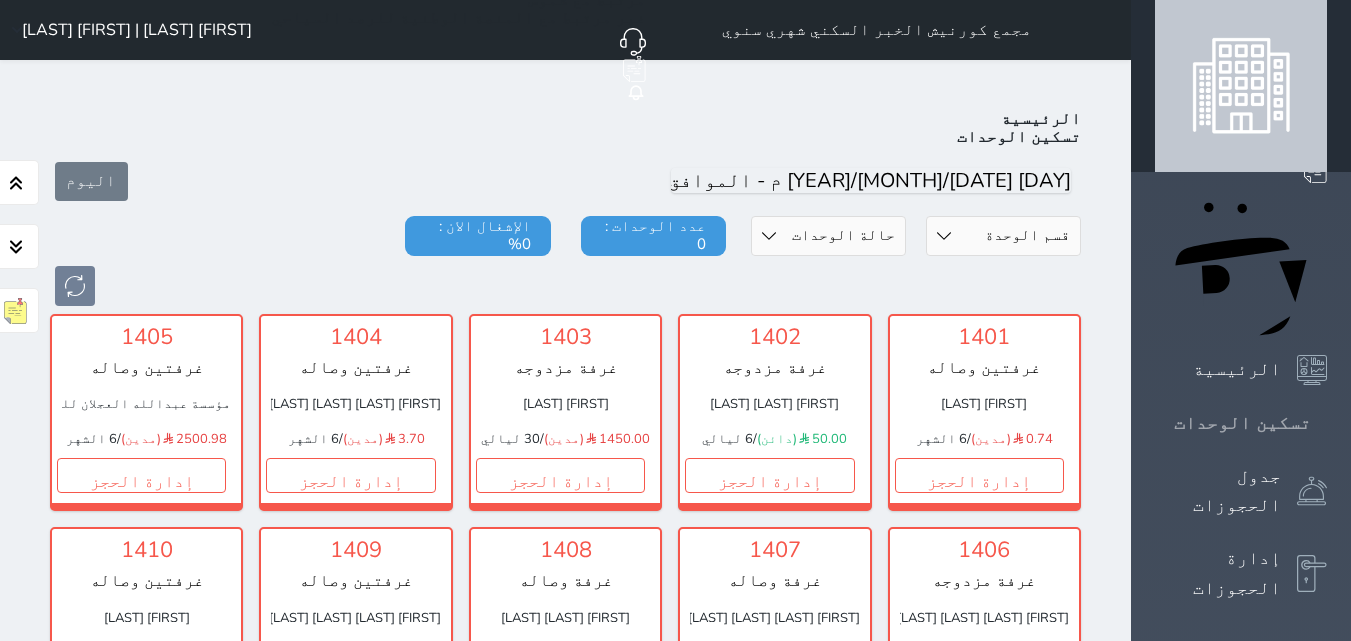 scroll, scrollTop: 78, scrollLeft: 0, axis: vertical 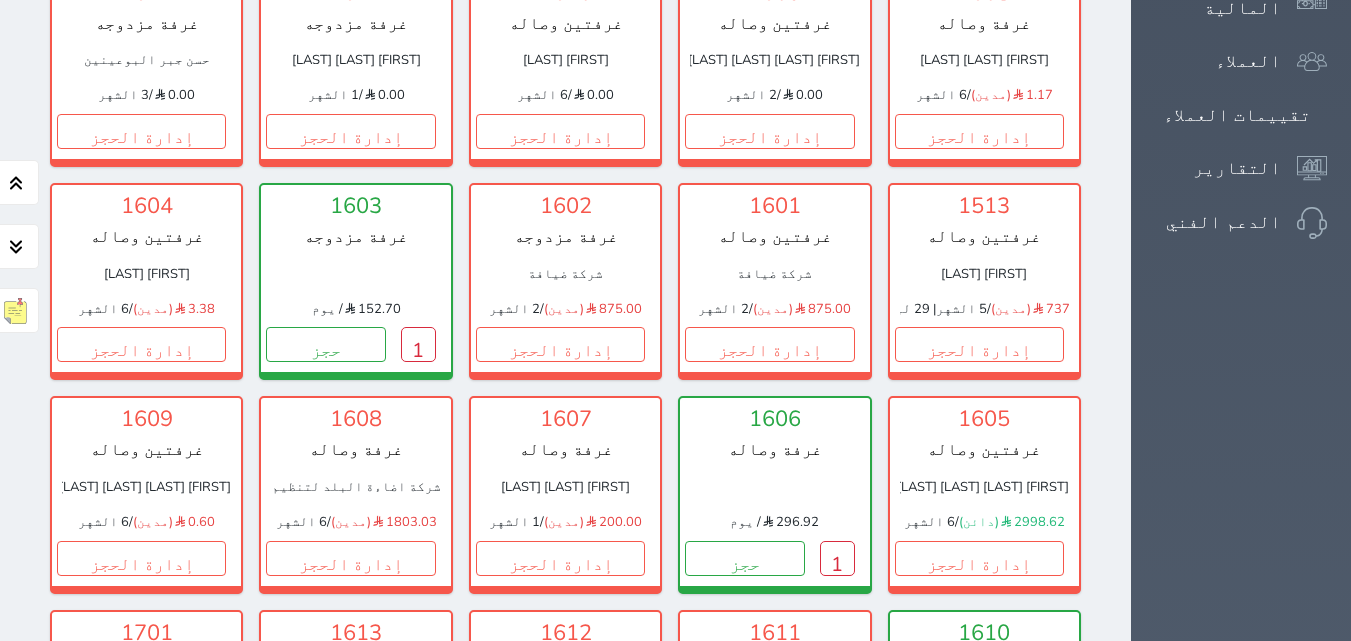 click on "1" at bounding box center (1046, 771) 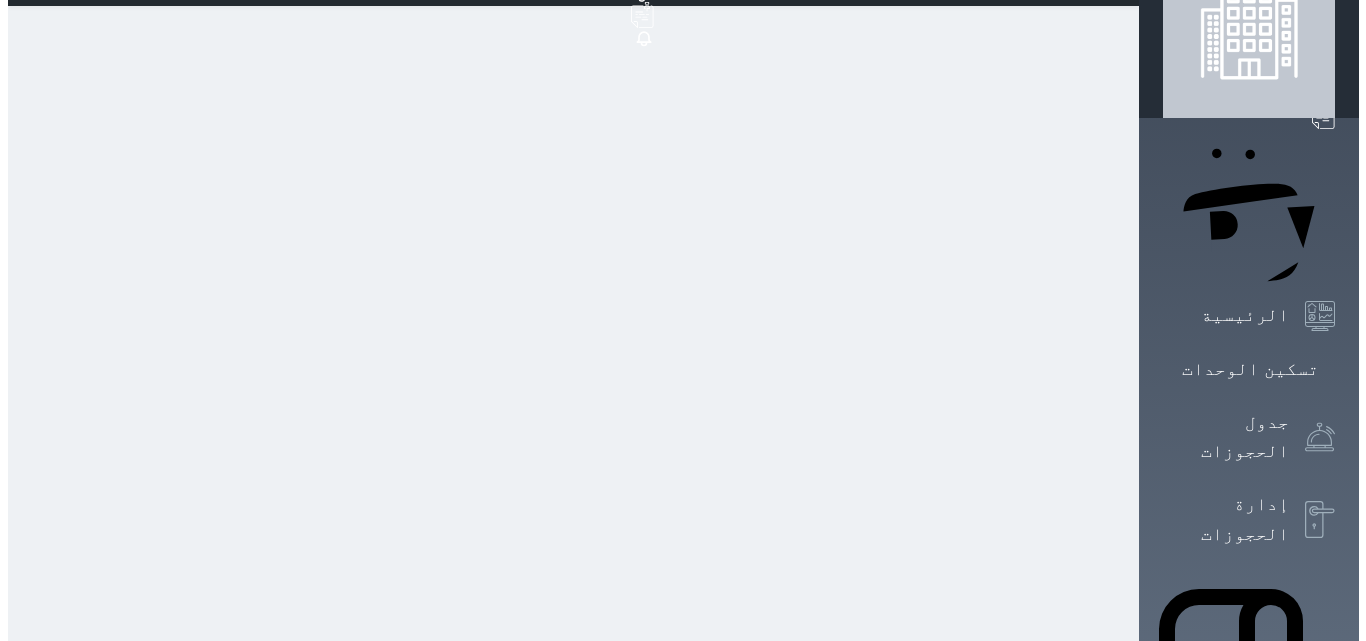 scroll, scrollTop: 0, scrollLeft: 0, axis: both 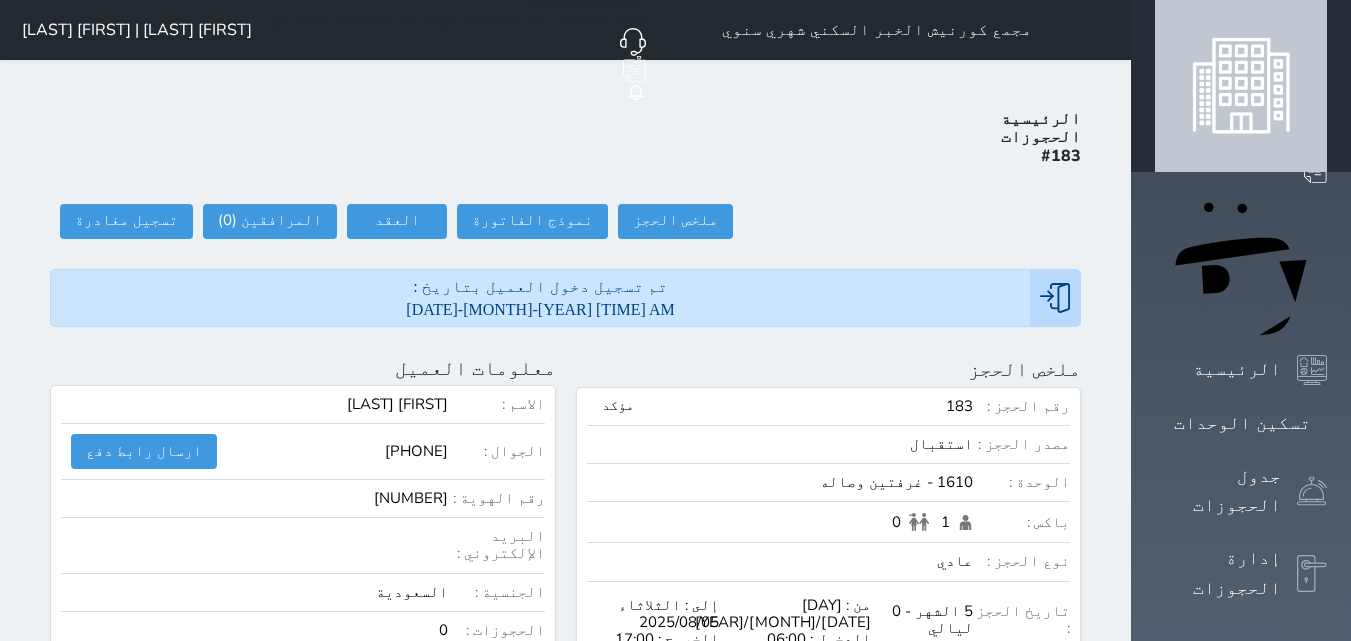 select 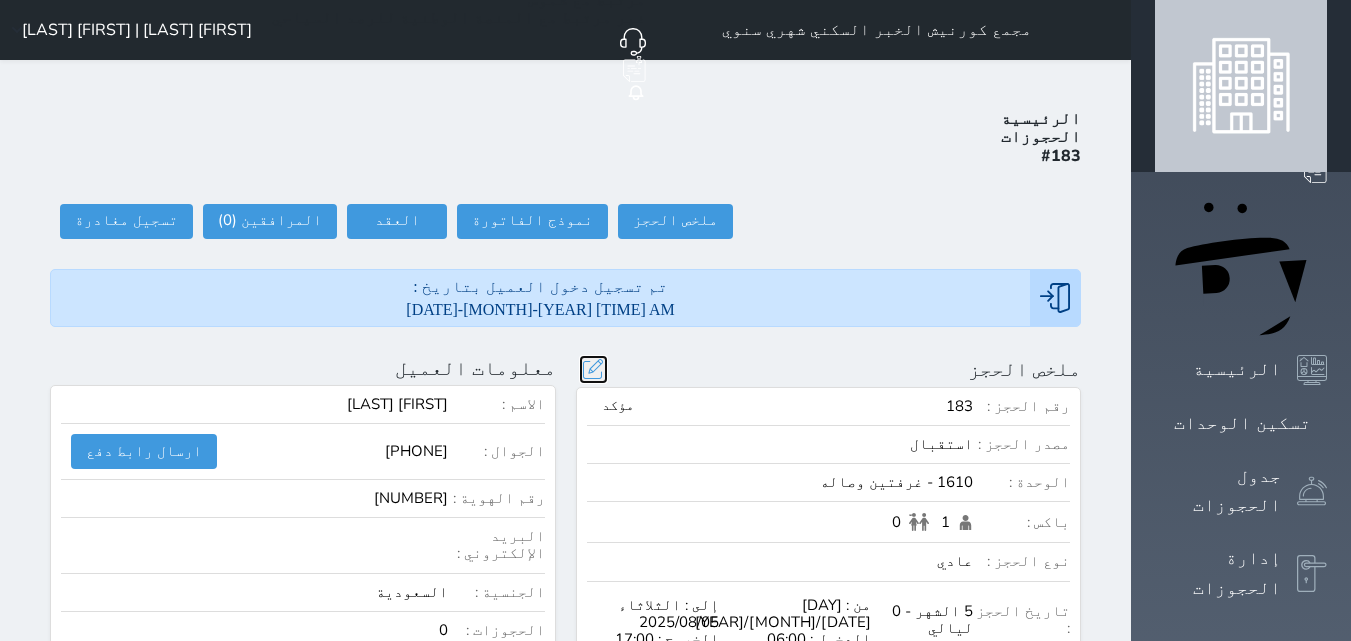 click at bounding box center (593, 369) 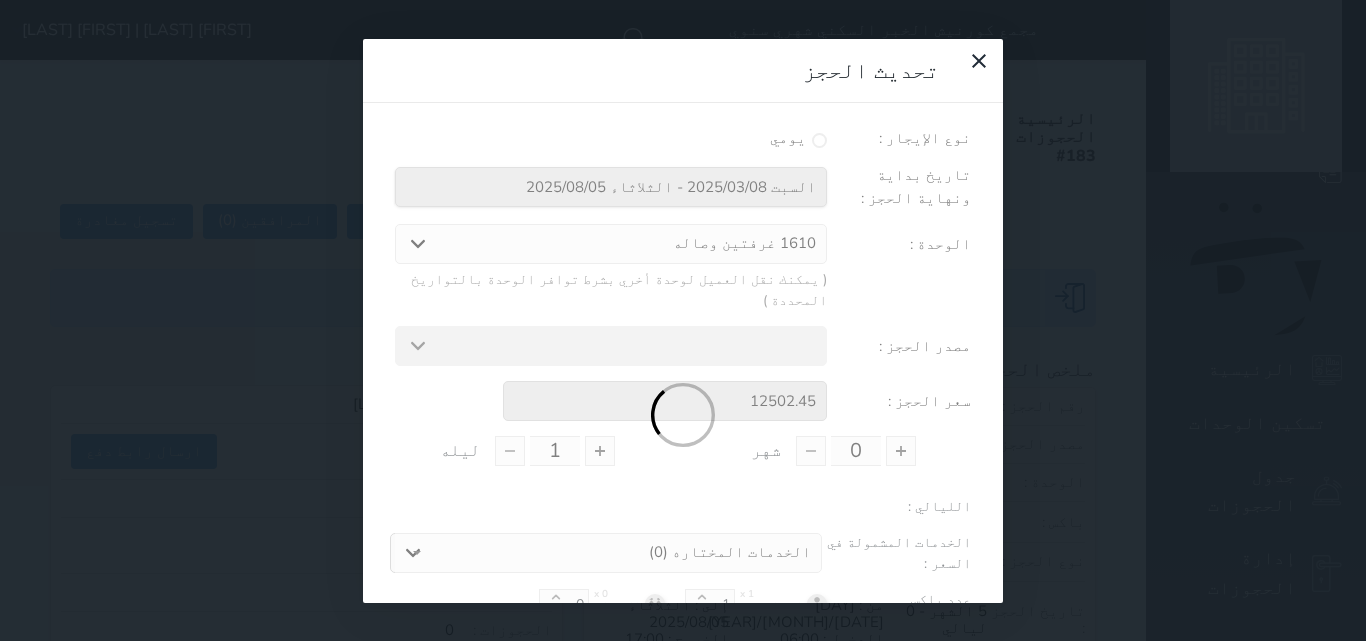 select 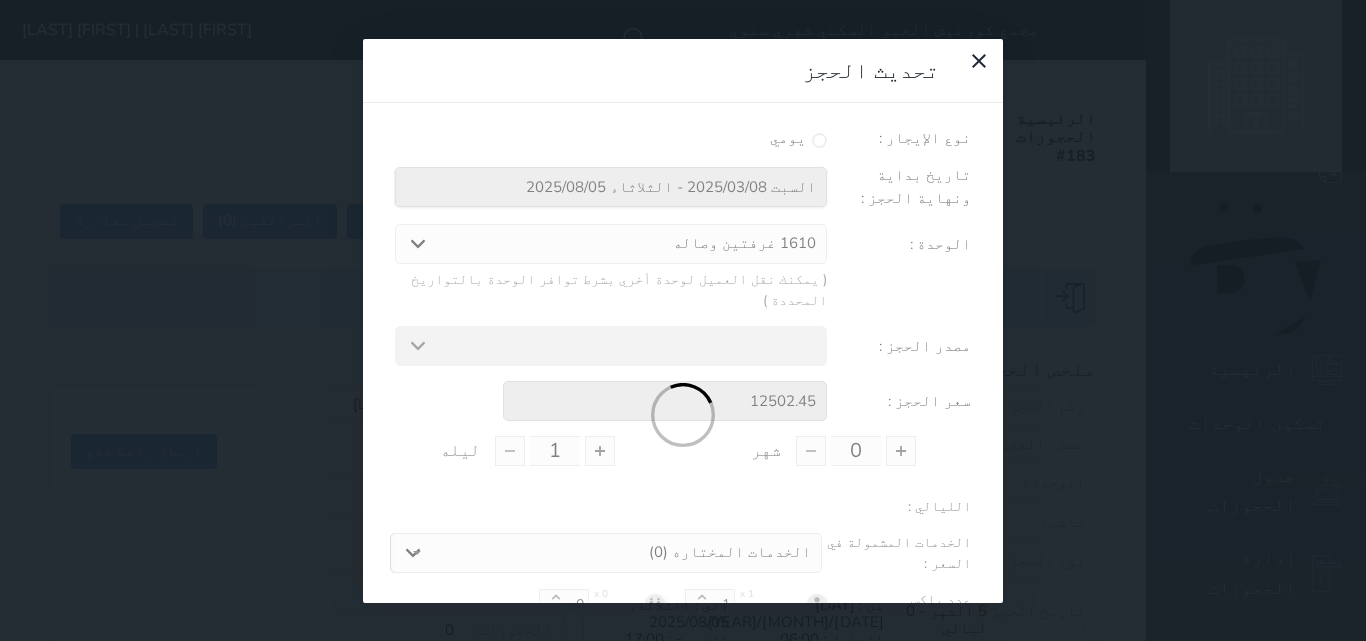 type on "5" 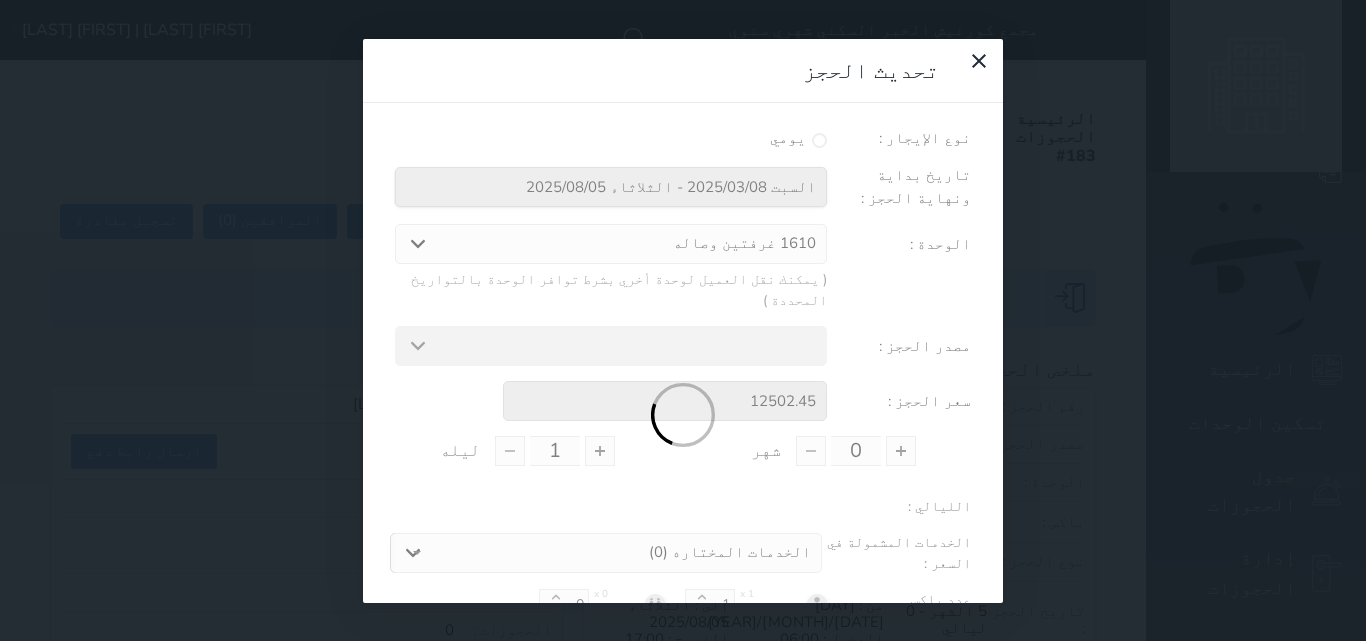 type on "0" 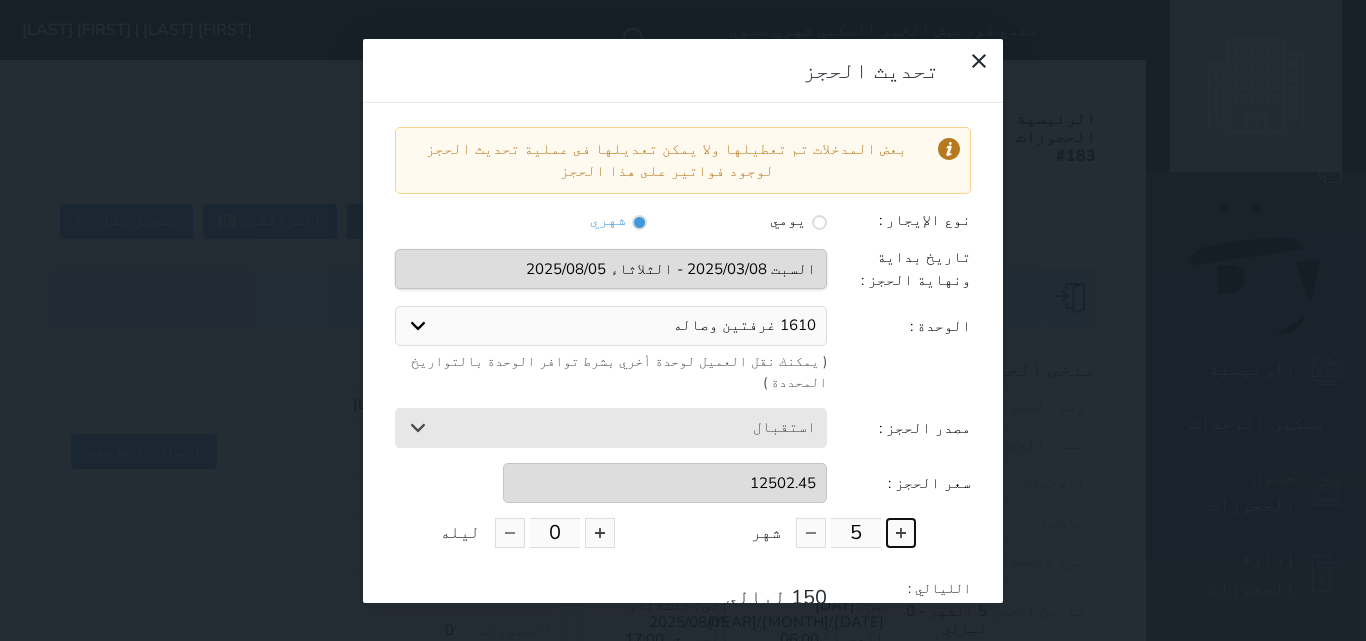 click at bounding box center (901, 533) 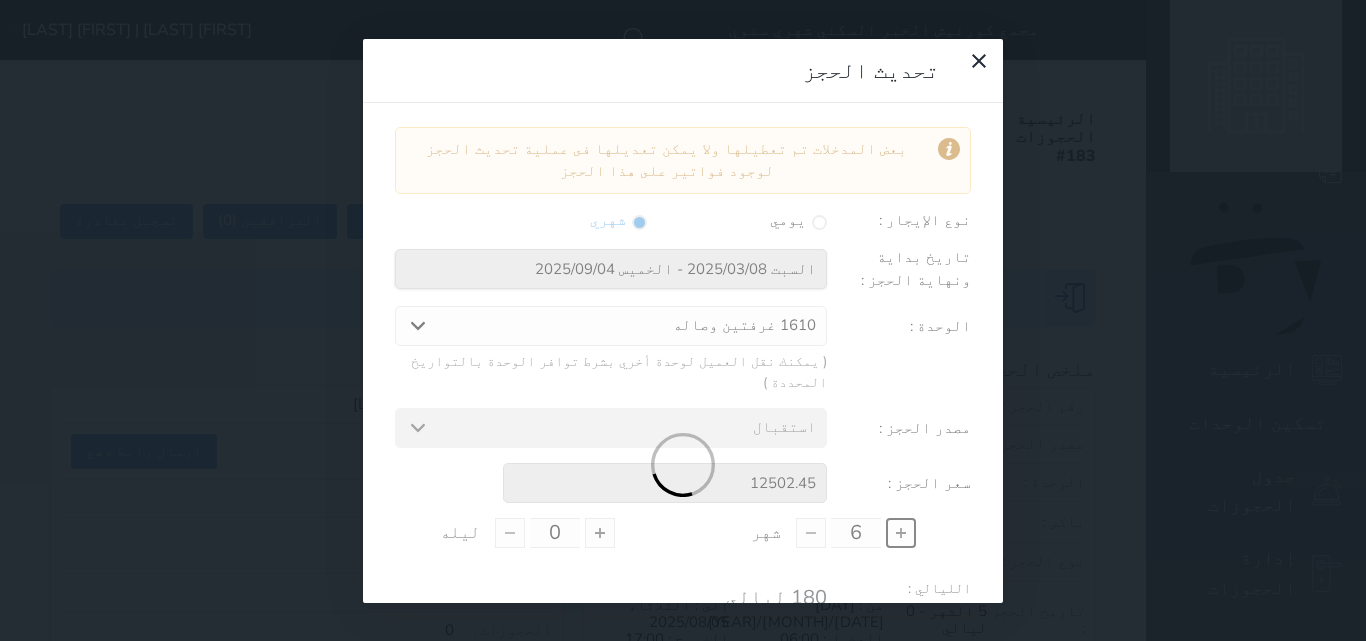 type on "15002.94" 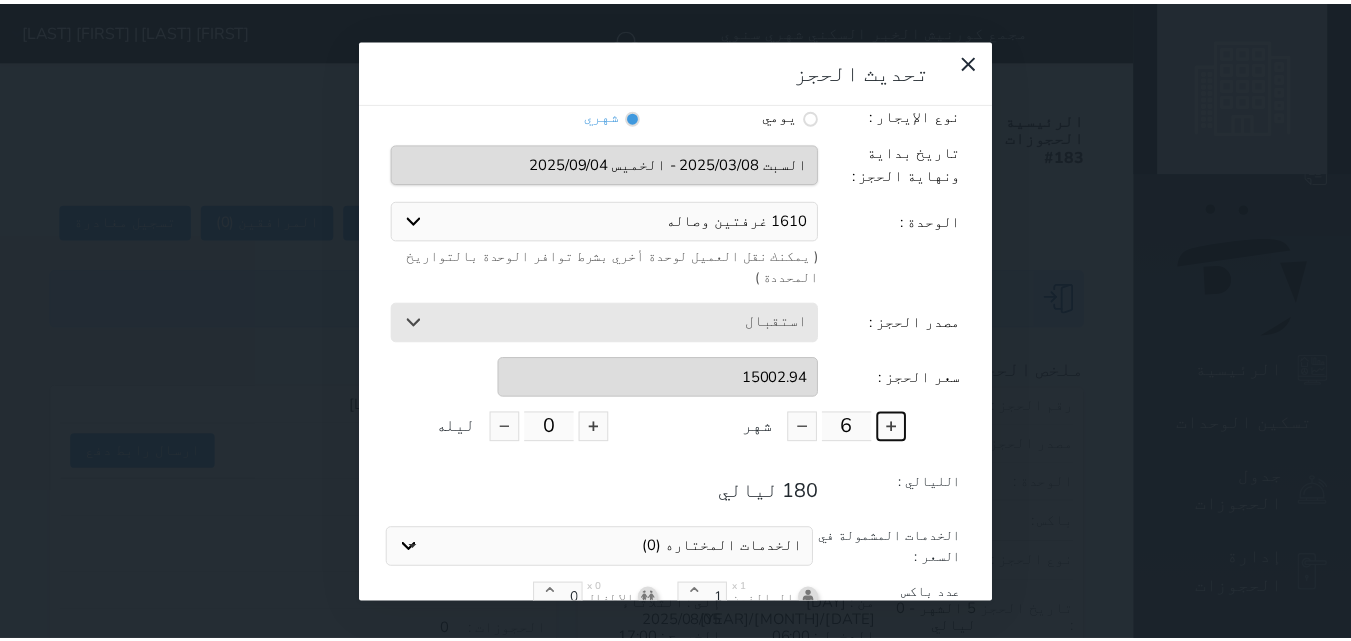 scroll, scrollTop: 164, scrollLeft: 0, axis: vertical 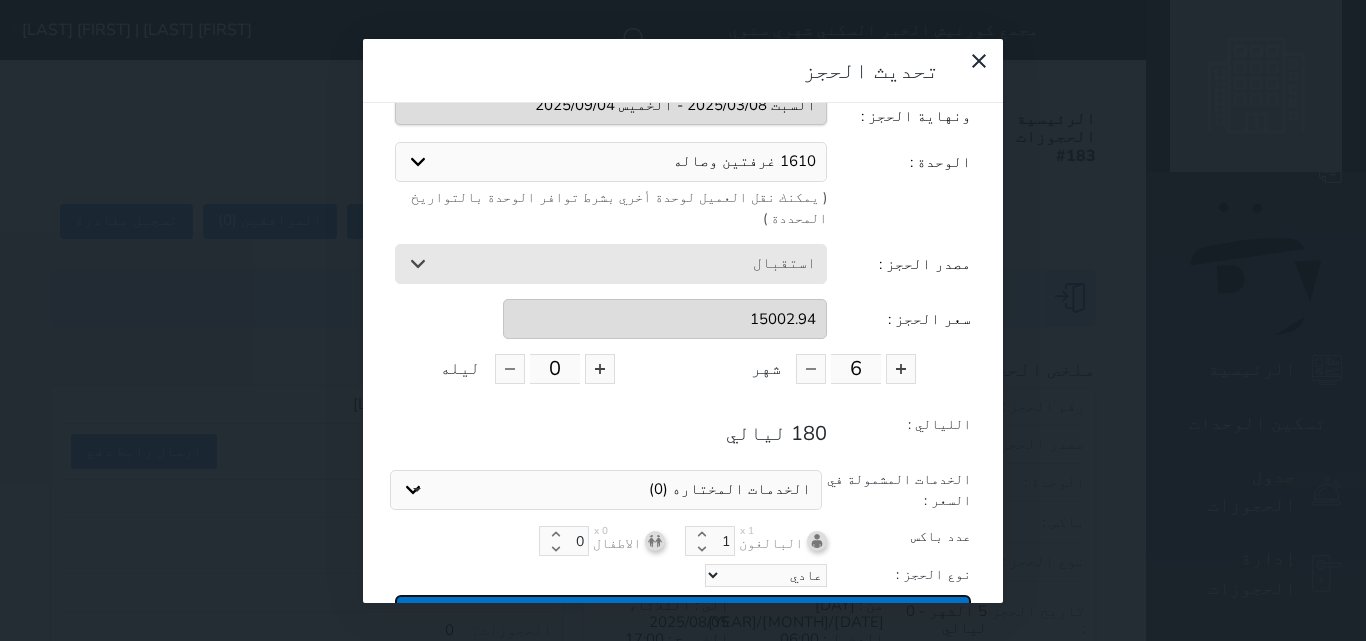 click on "تحديث الحجز" at bounding box center [683, 612] 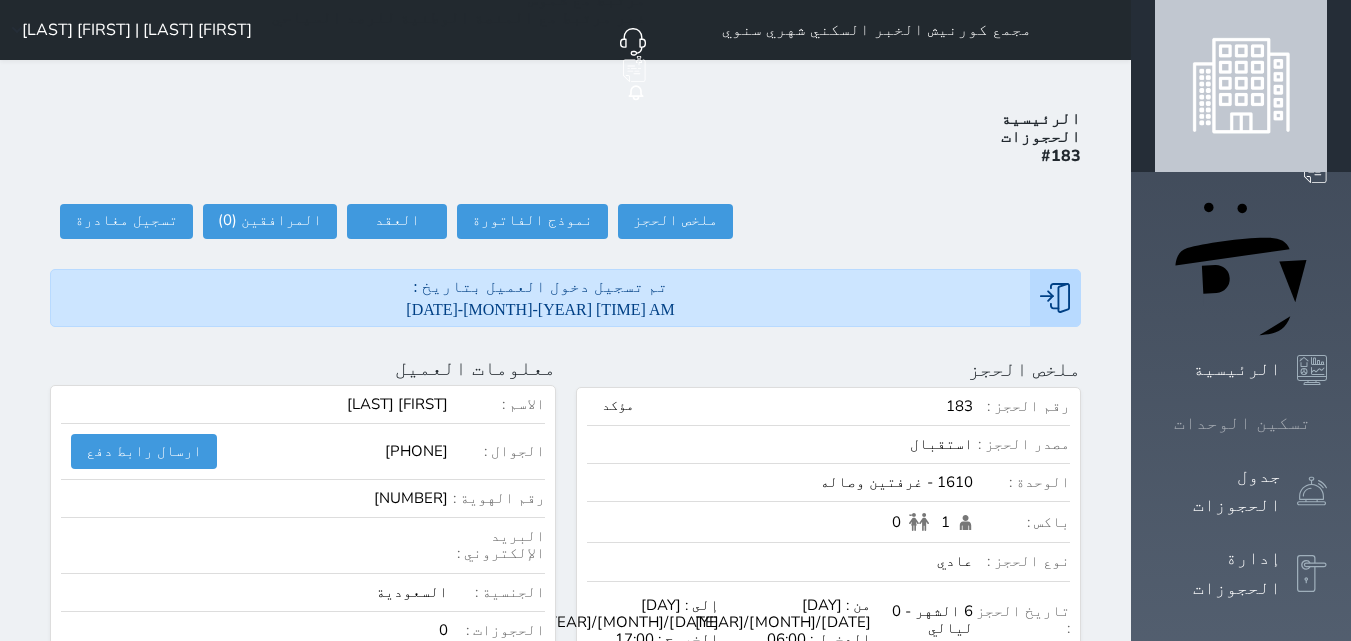click at bounding box center (1327, 423) 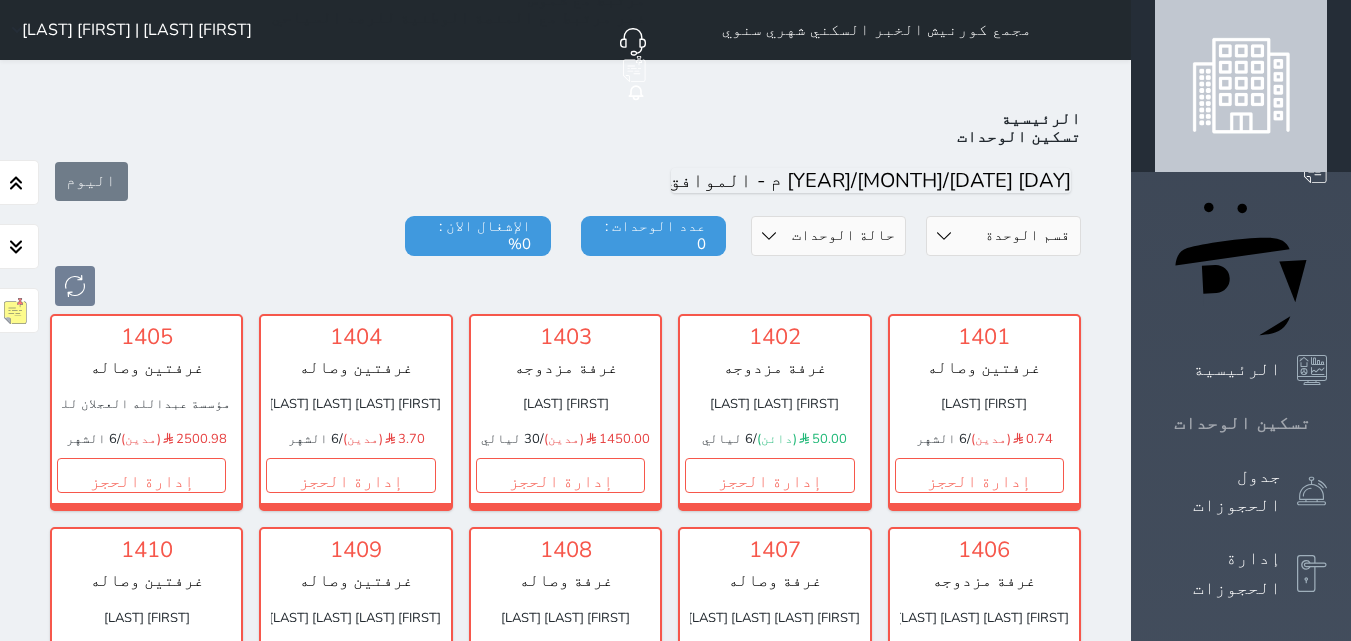 scroll, scrollTop: 78, scrollLeft: 0, axis: vertical 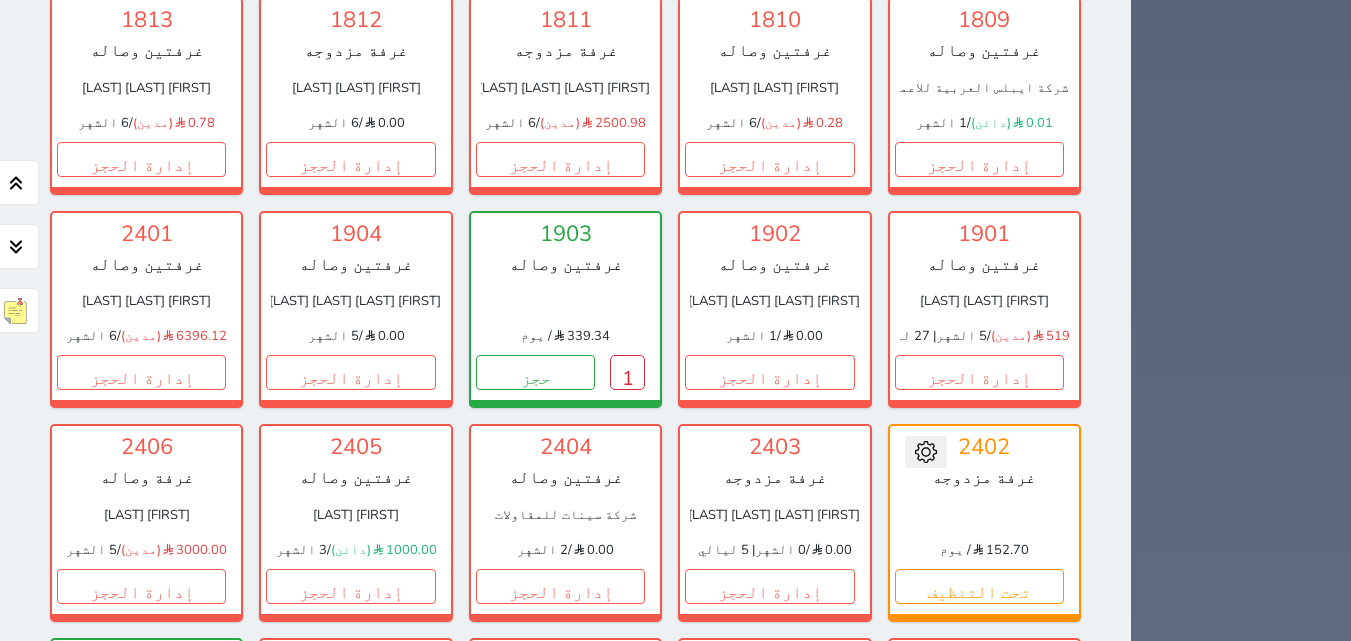 click on "1" at bounding box center (208, 799) 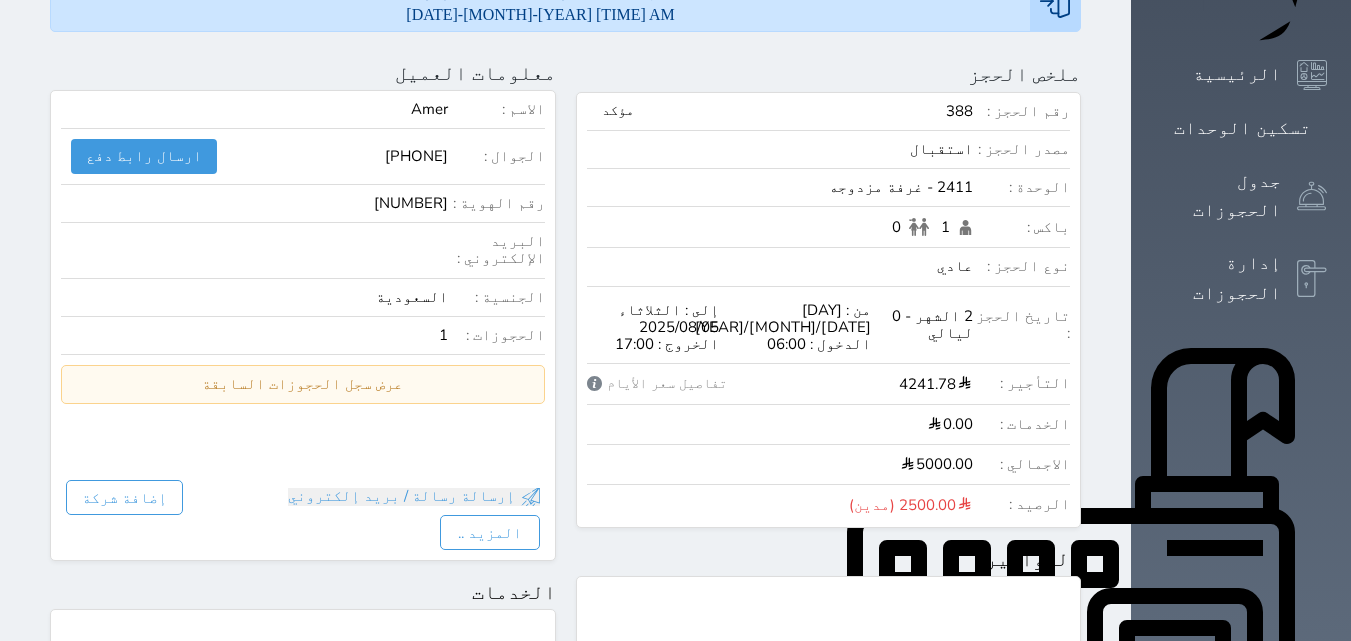 scroll, scrollTop: 0, scrollLeft: 0, axis: both 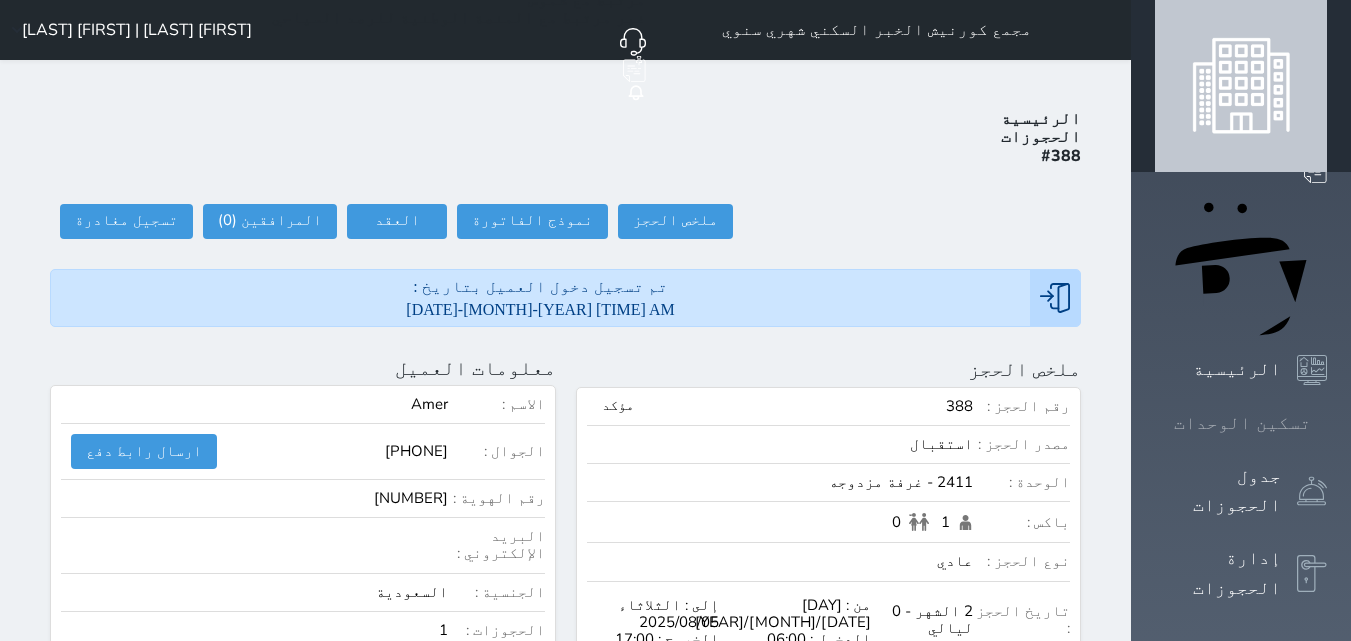 click 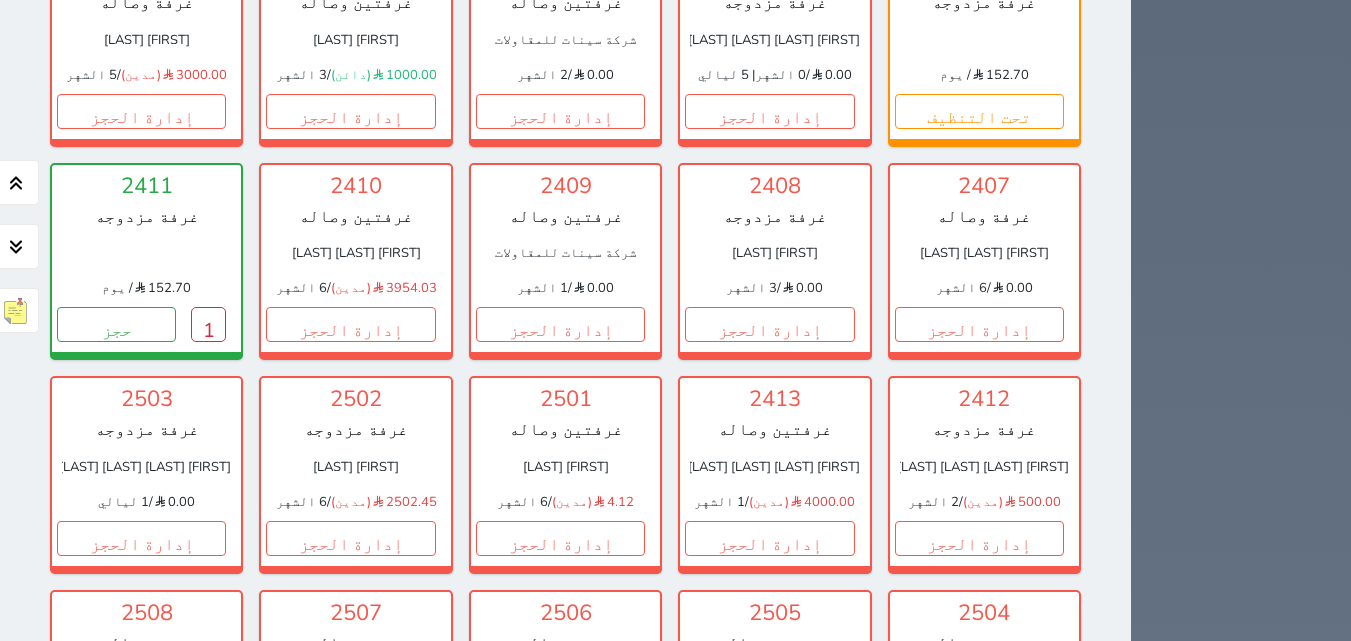 scroll, scrollTop: 3318, scrollLeft: 0, axis: vertical 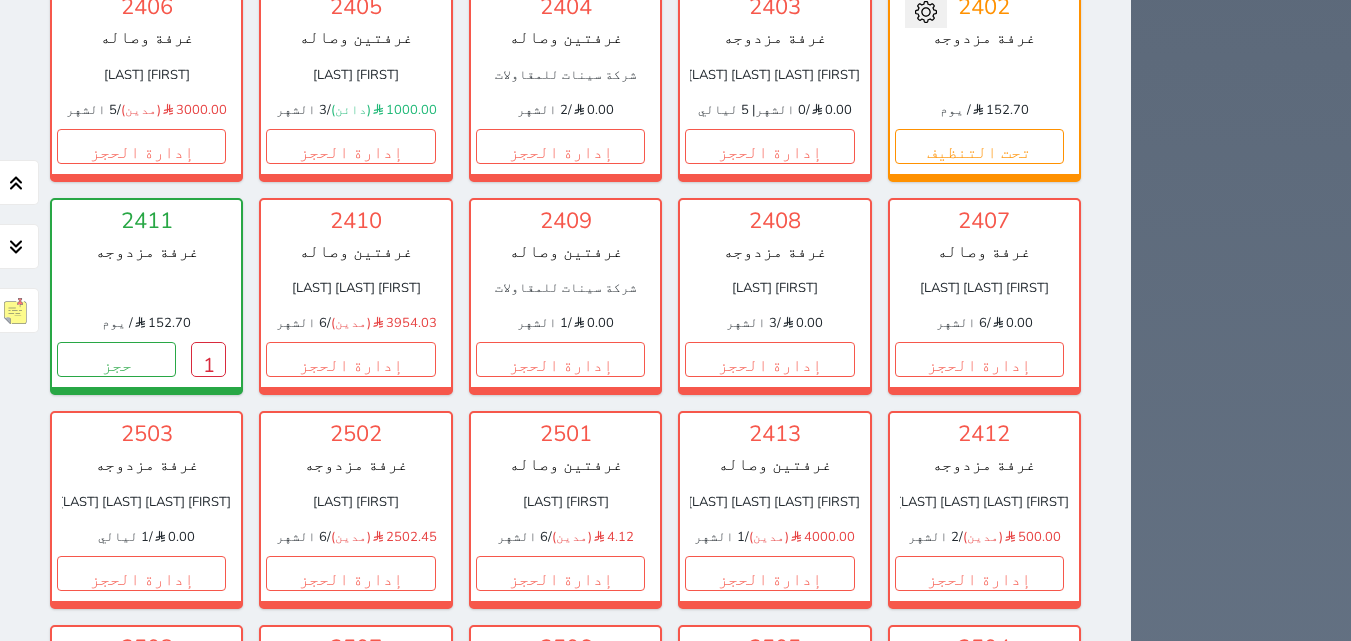 click on "1" at bounding box center [627, 1000] 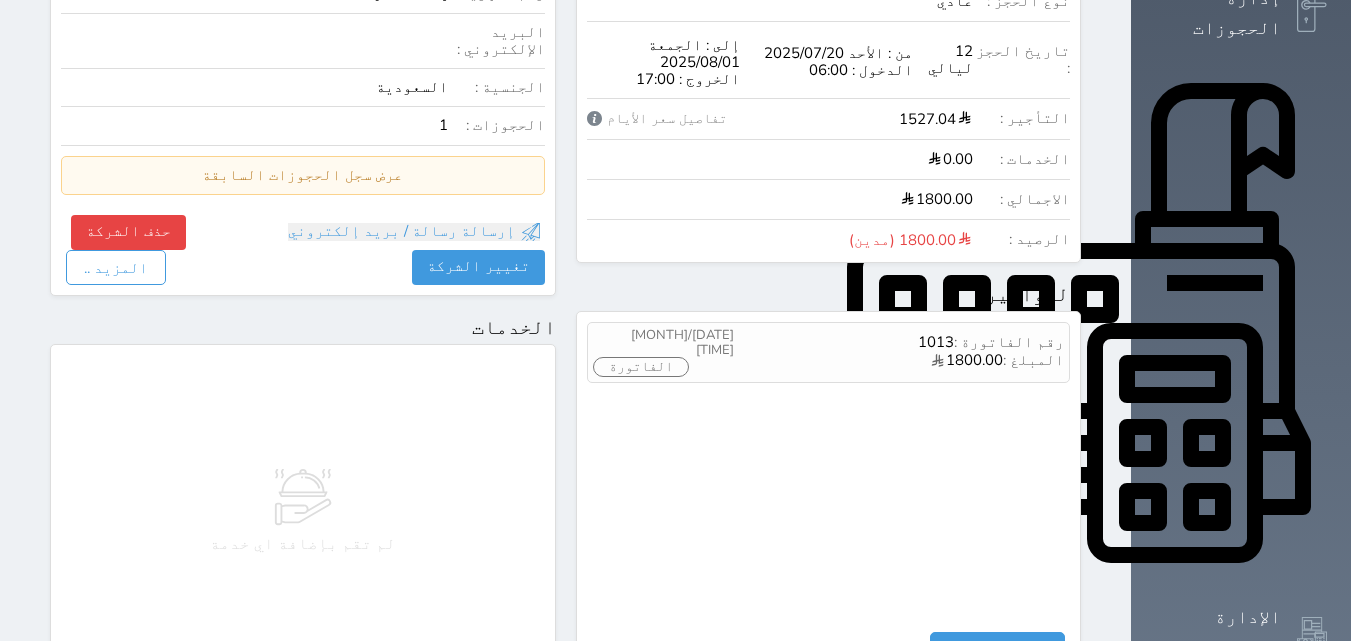 scroll, scrollTop: 0, scrollLeft: 0, axis: both 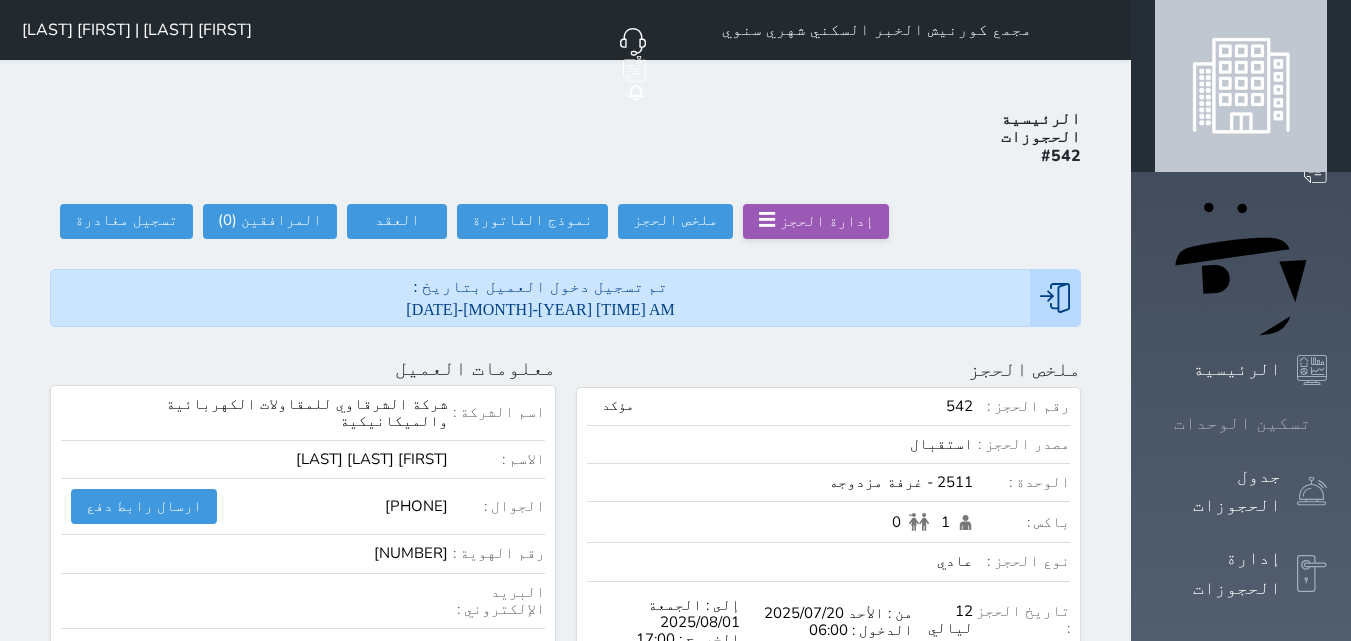 click on "تسكين الوحدات" at bounding box center [1242, 423] 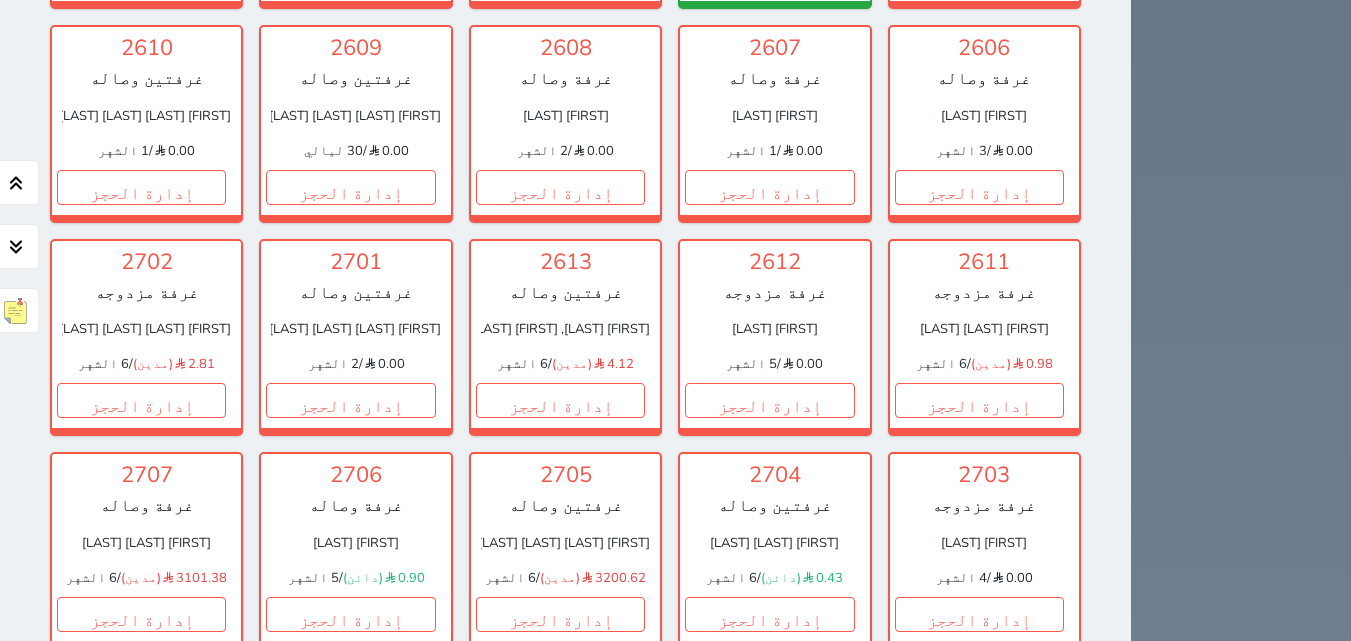 scroll, scrollTop: 4969, scrollLeft: 0, axis: vertical 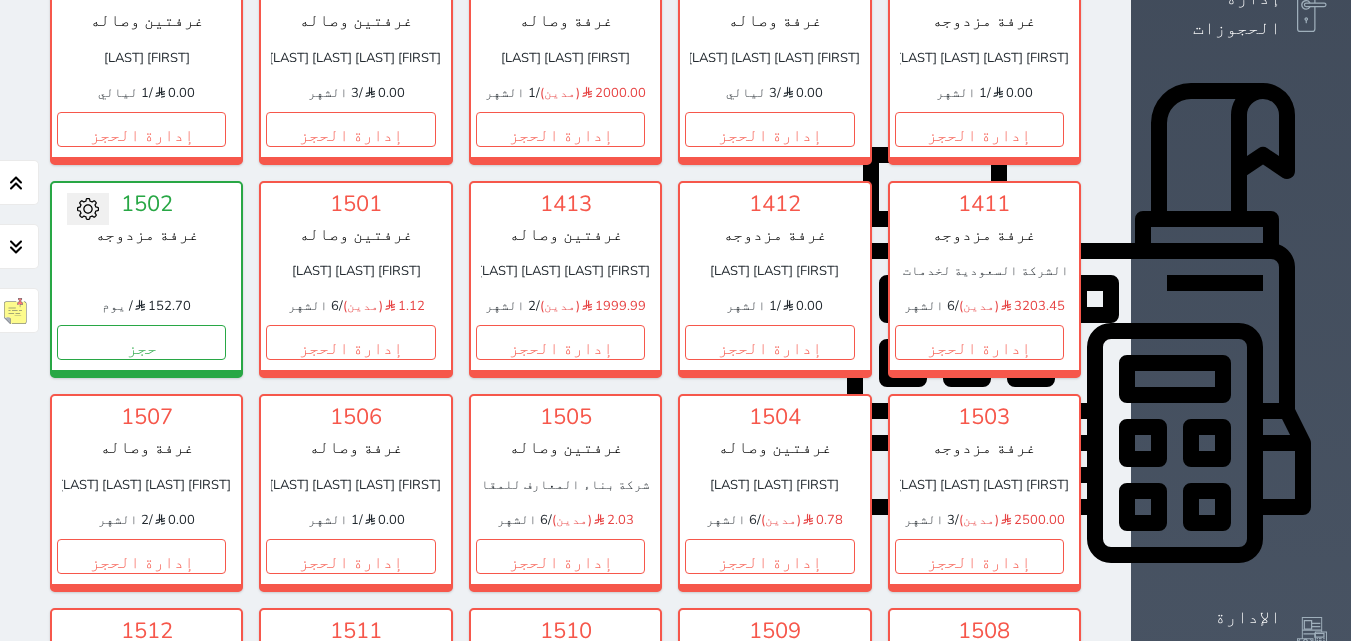 click 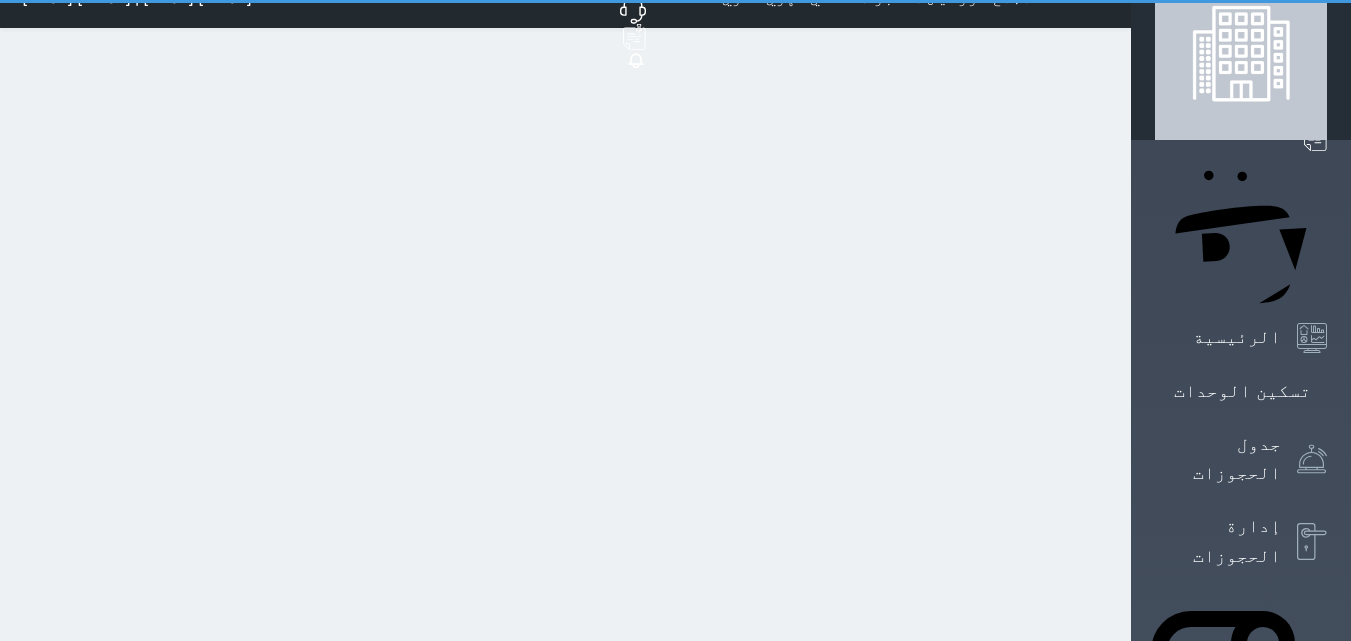 scroll, scrollTop: 0, scrollLeft: 0, axis: both 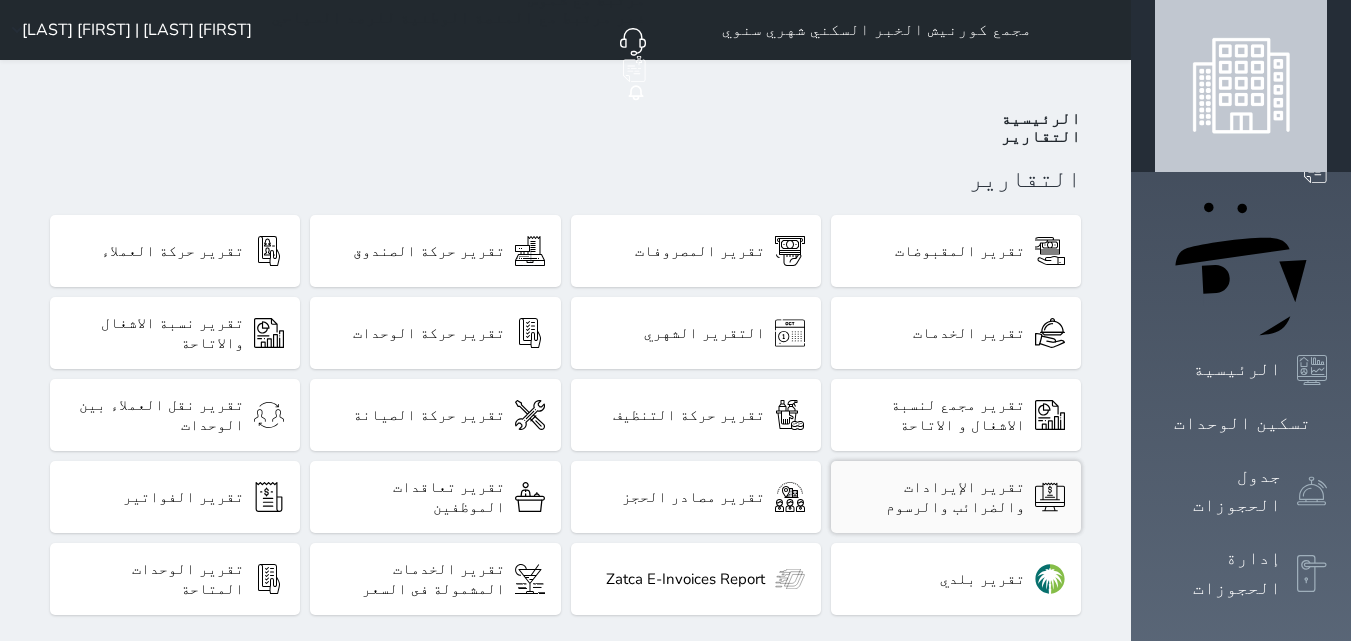 click on "تقرير الإيرادات والضرائب والرسوم" at bounding box center (936, 497) 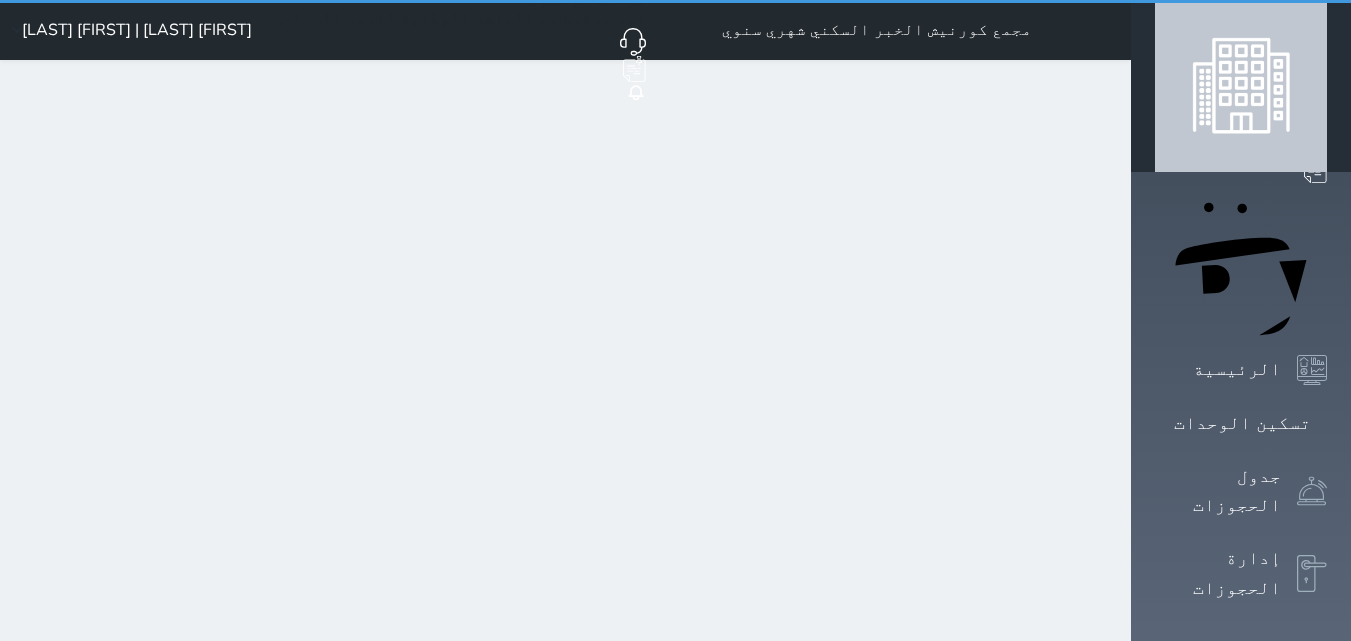 select on "7" 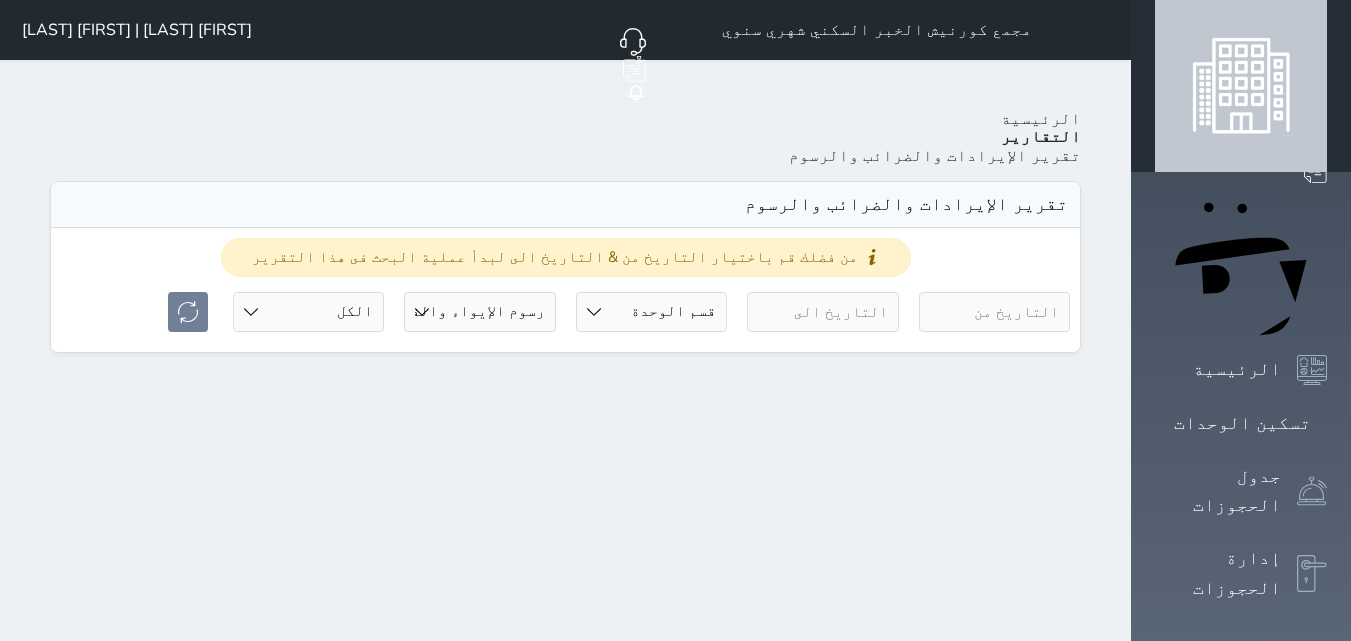 click at bounding box center [994, 312] 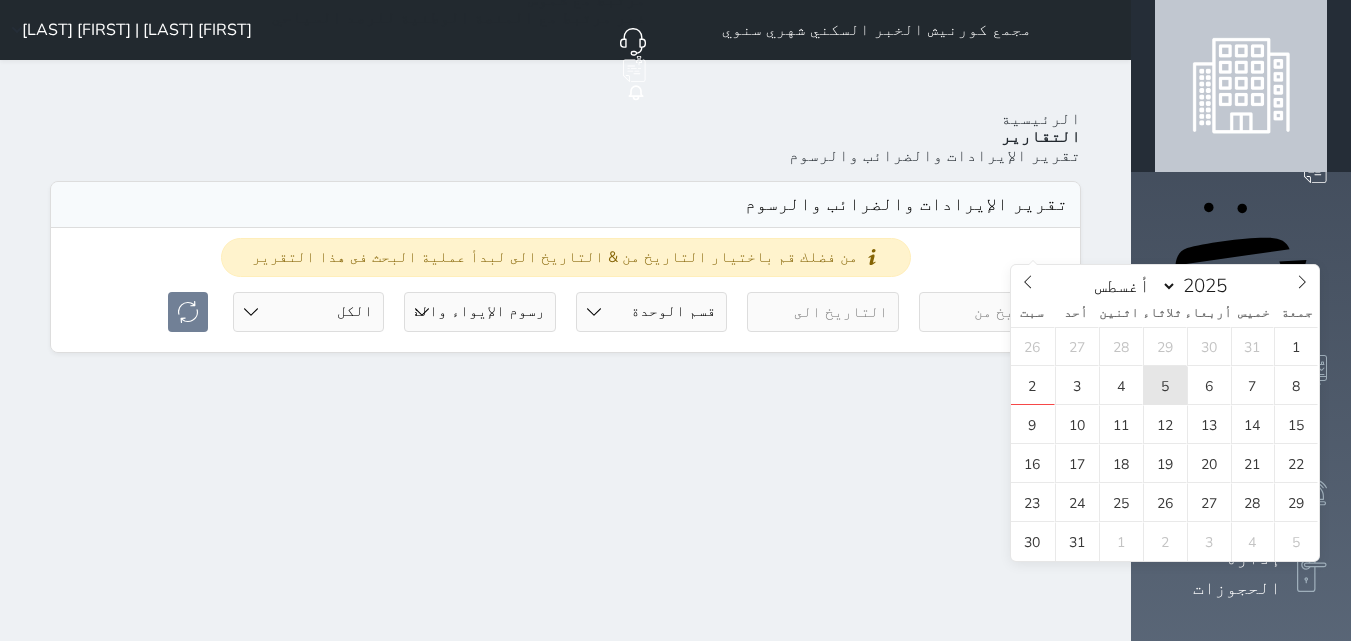 click on "5" at bounding box center (1165, 385) 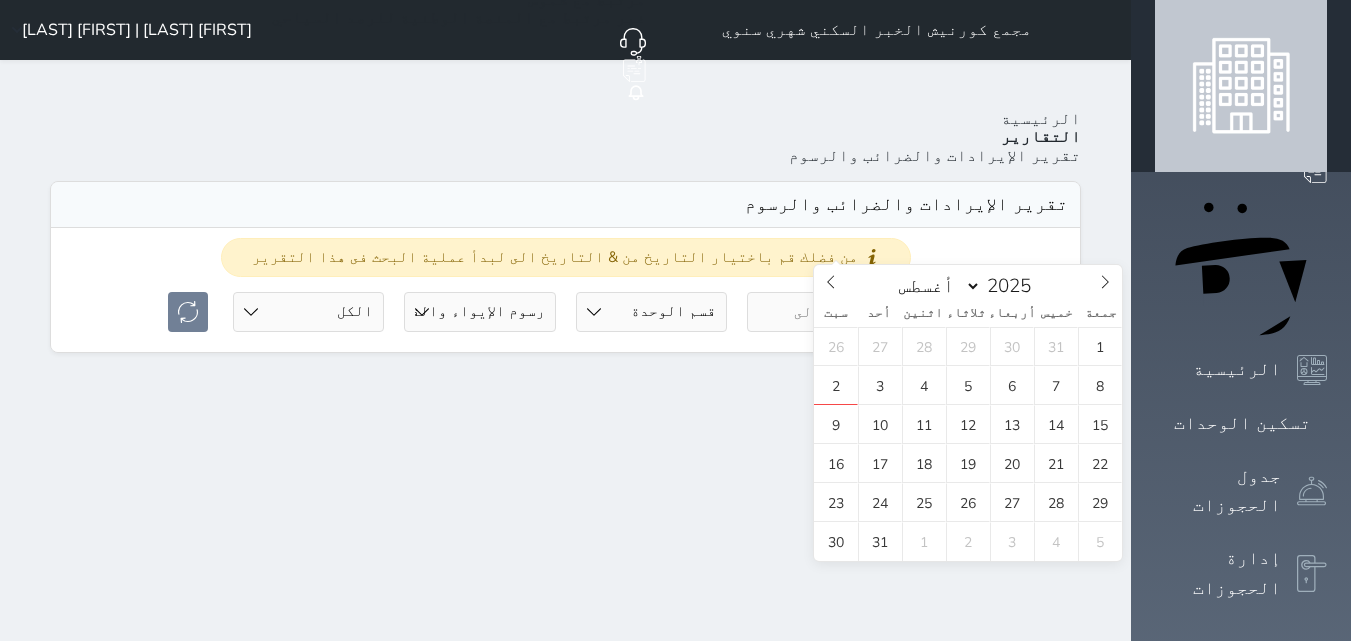 click at bounding box center (822, 312) 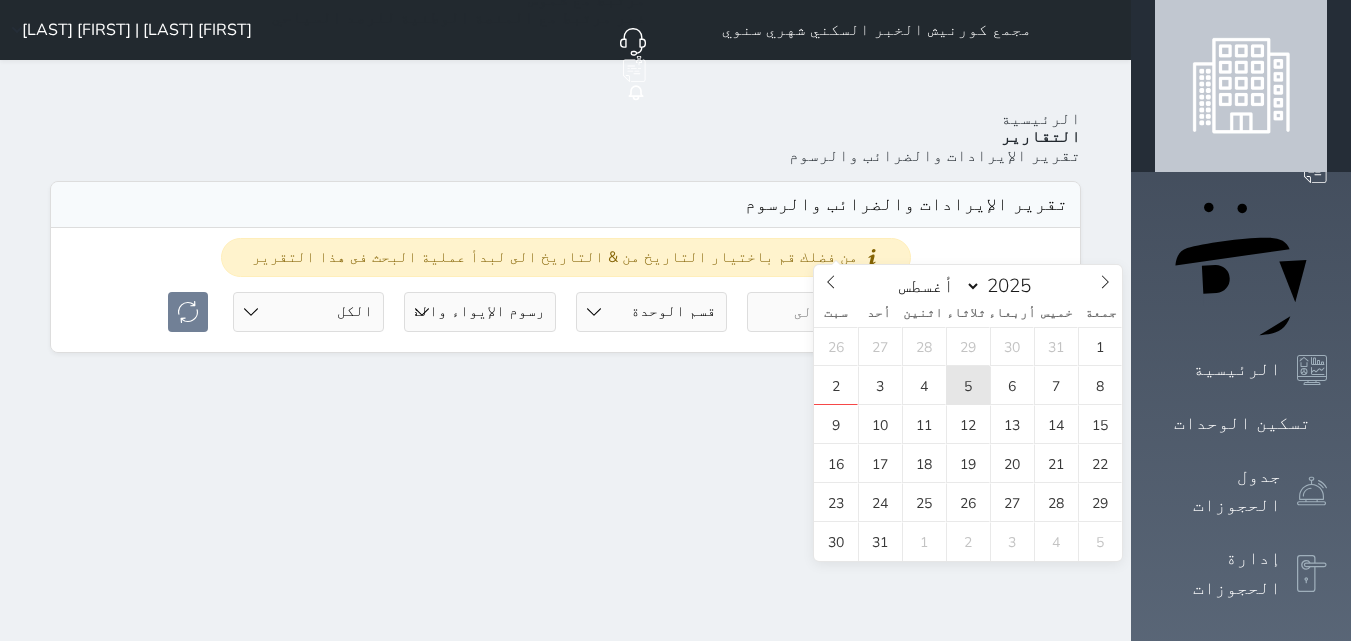 click on "5" at bounding box center (968, 385) 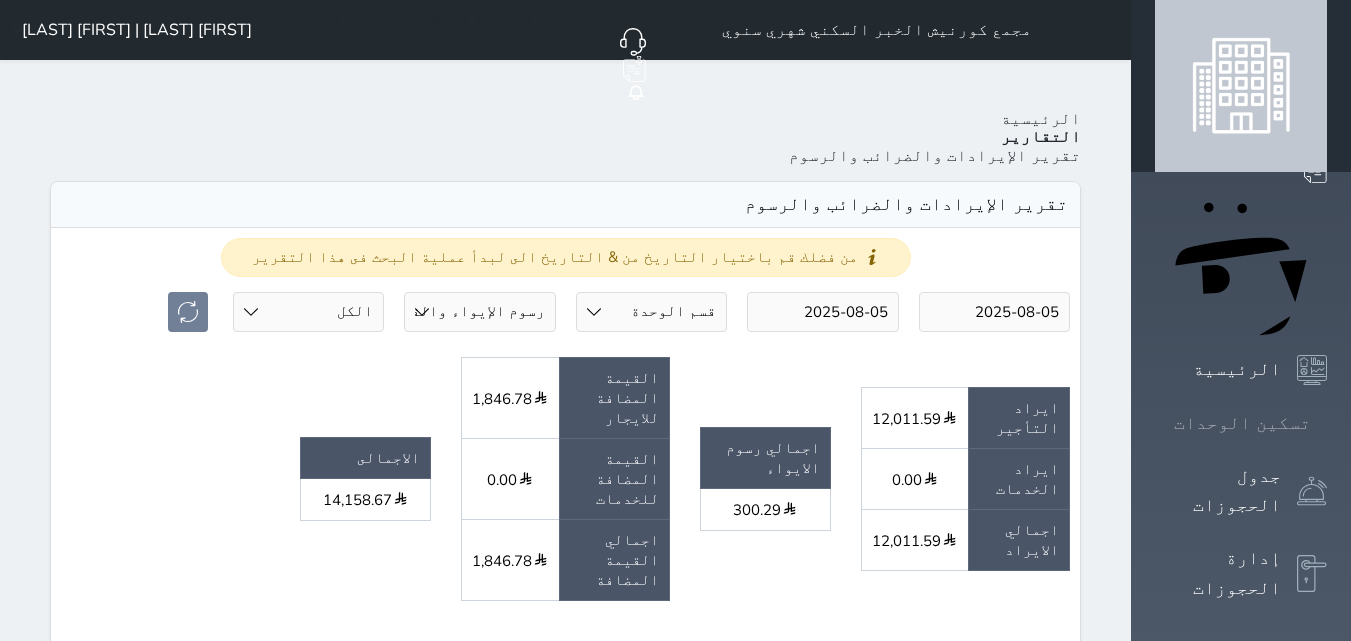click 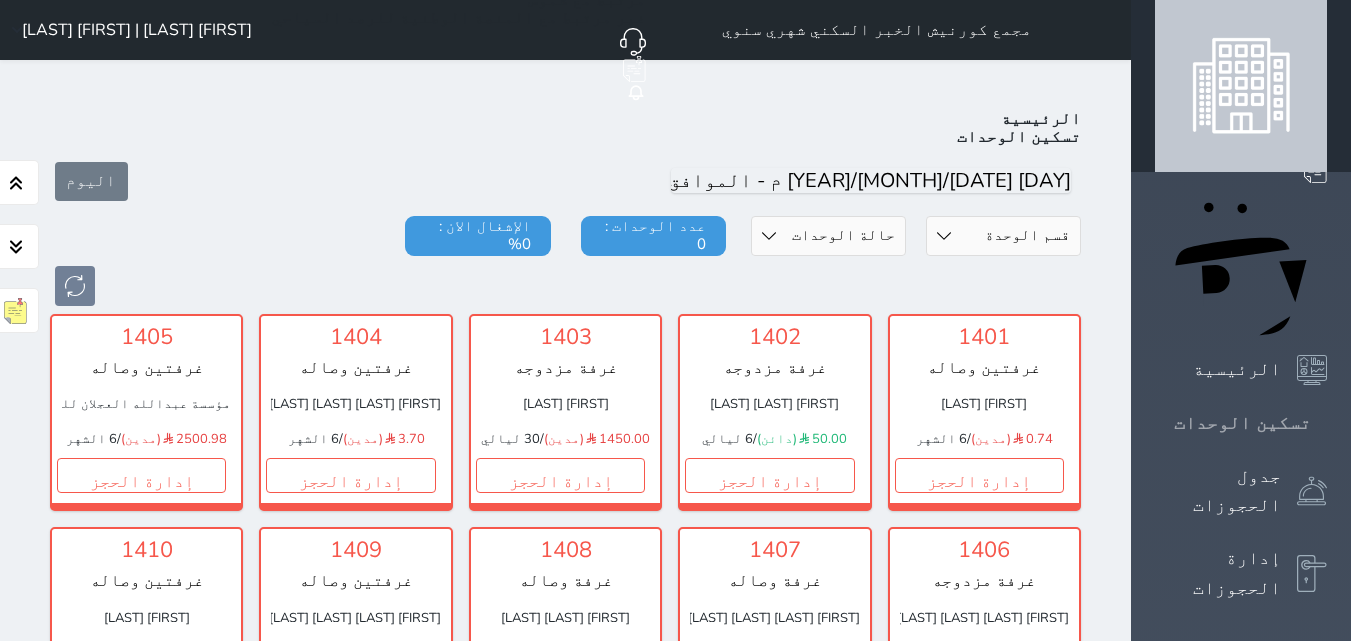 scroll, scrollTop: 78, scrollLeft: 0, axis: vertical 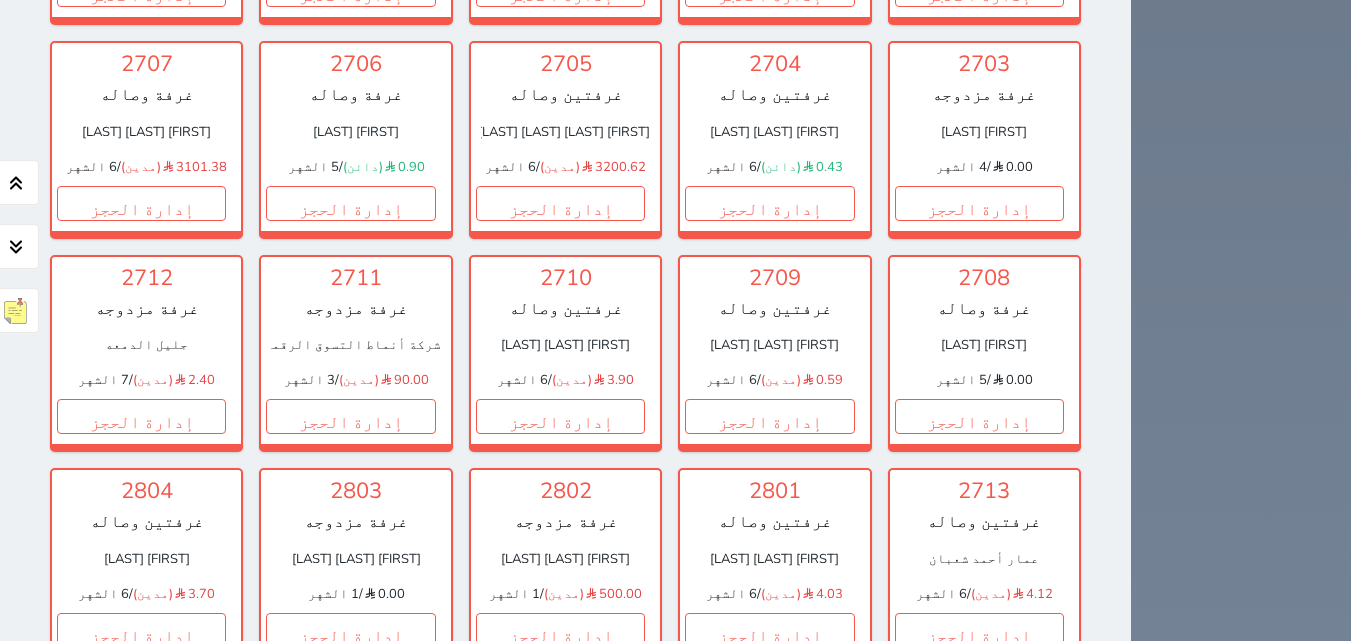 click on "عرض الوافدين" at bounding box center (828, 1652) 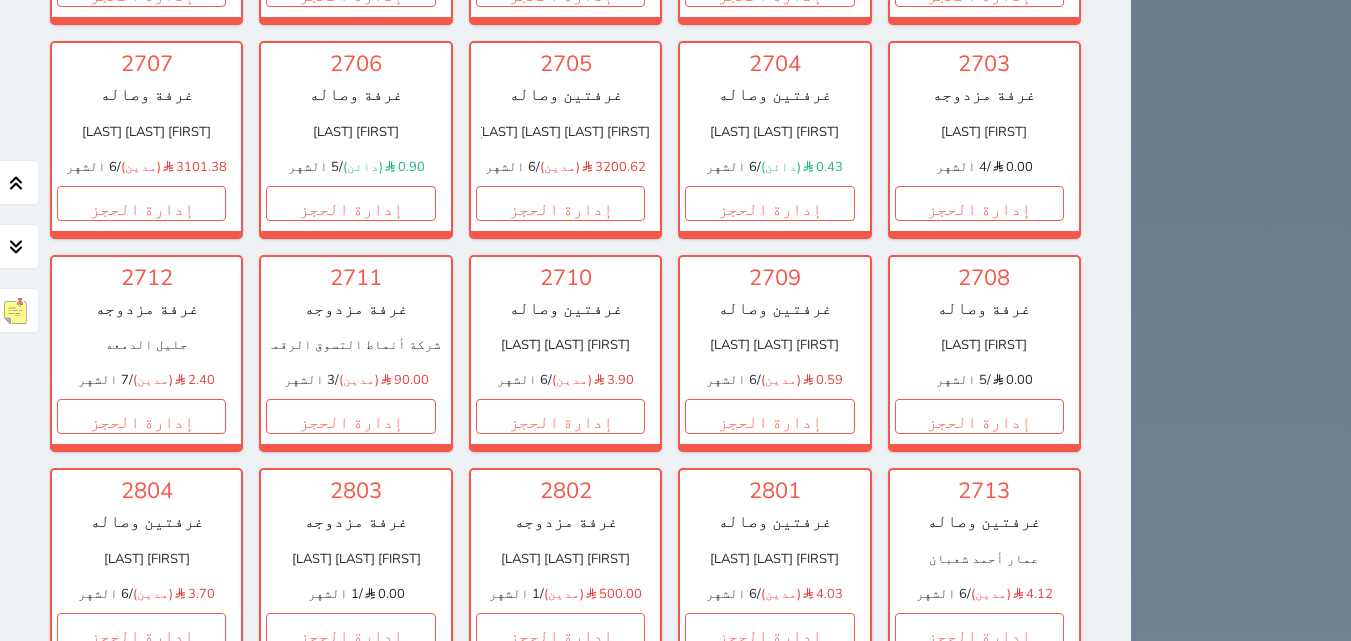 click on "عرض المغادرين" at bounding box center [303, 1652] 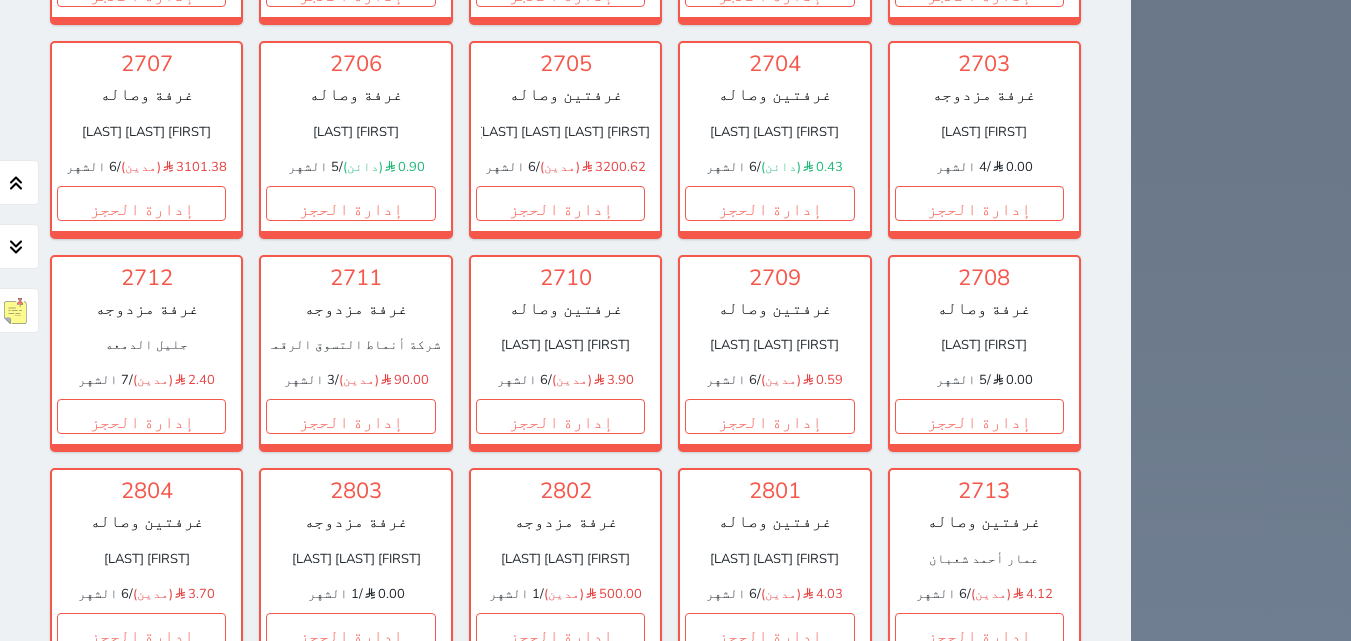 scroll, scrollTop: 5487, scrollLeft: 0, axis: vertical 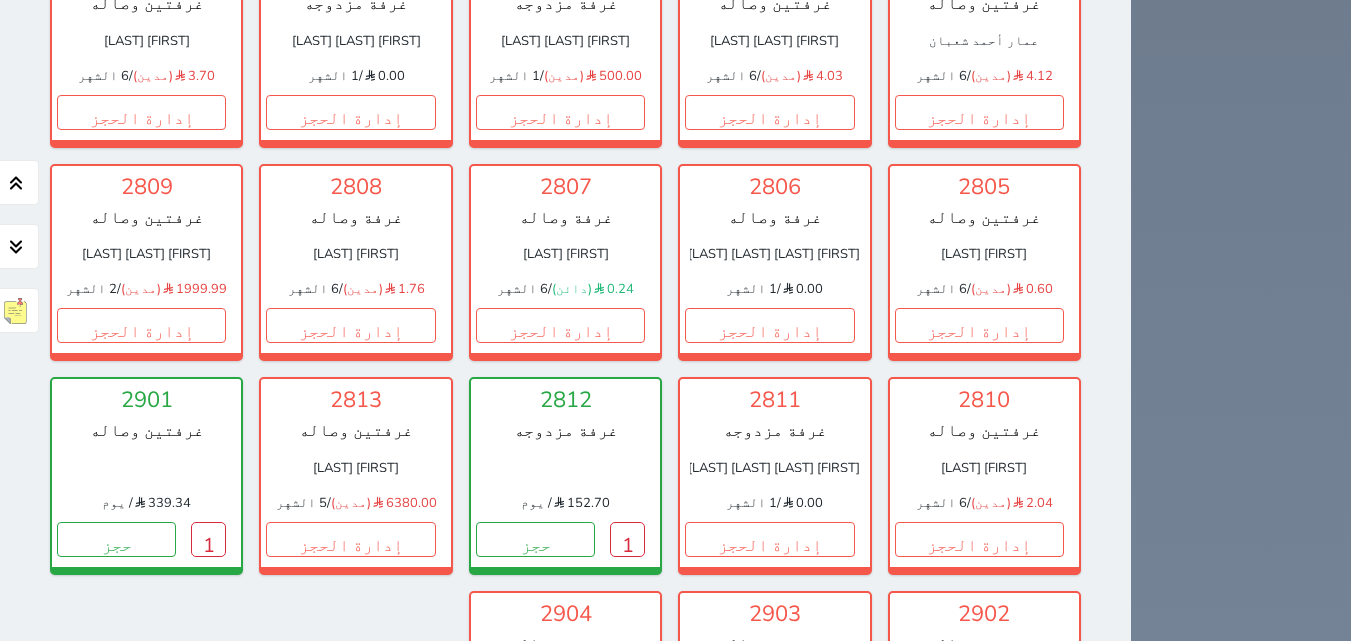click on "2" at bounding box center [285, 1693] 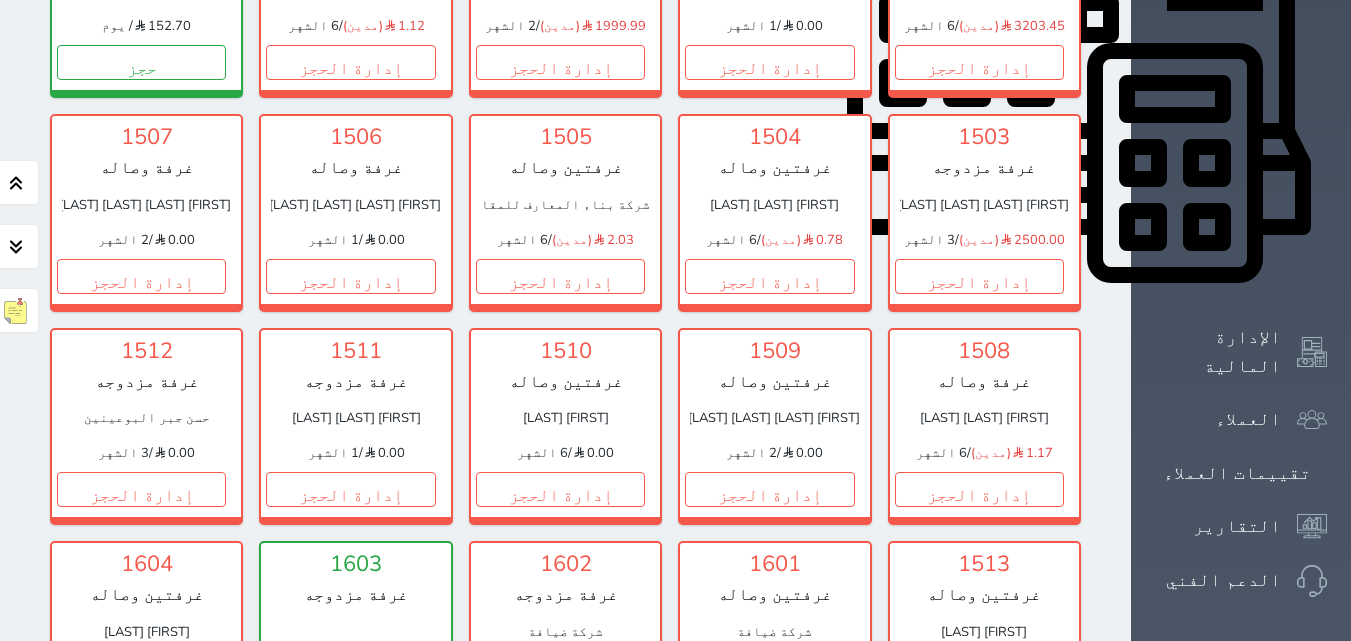scroll, scrollTop: 280, scrollLeft: 0, axis: vertical 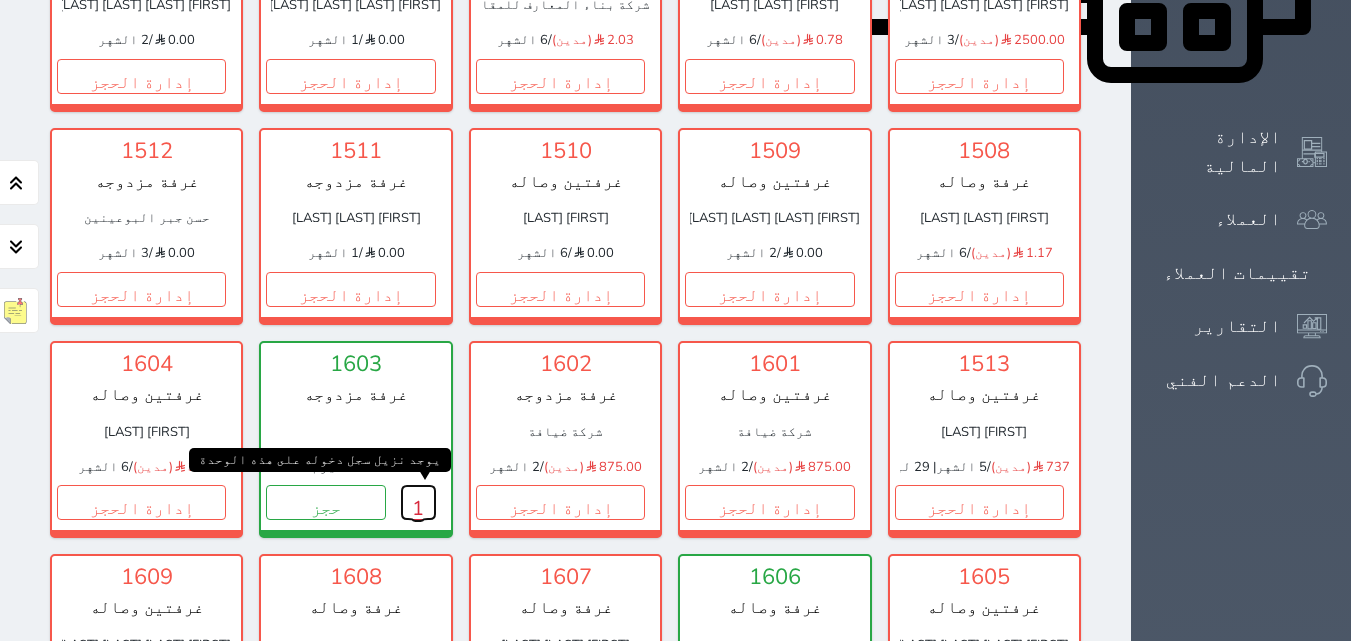 click on "1" at bounding box center [418, 502] 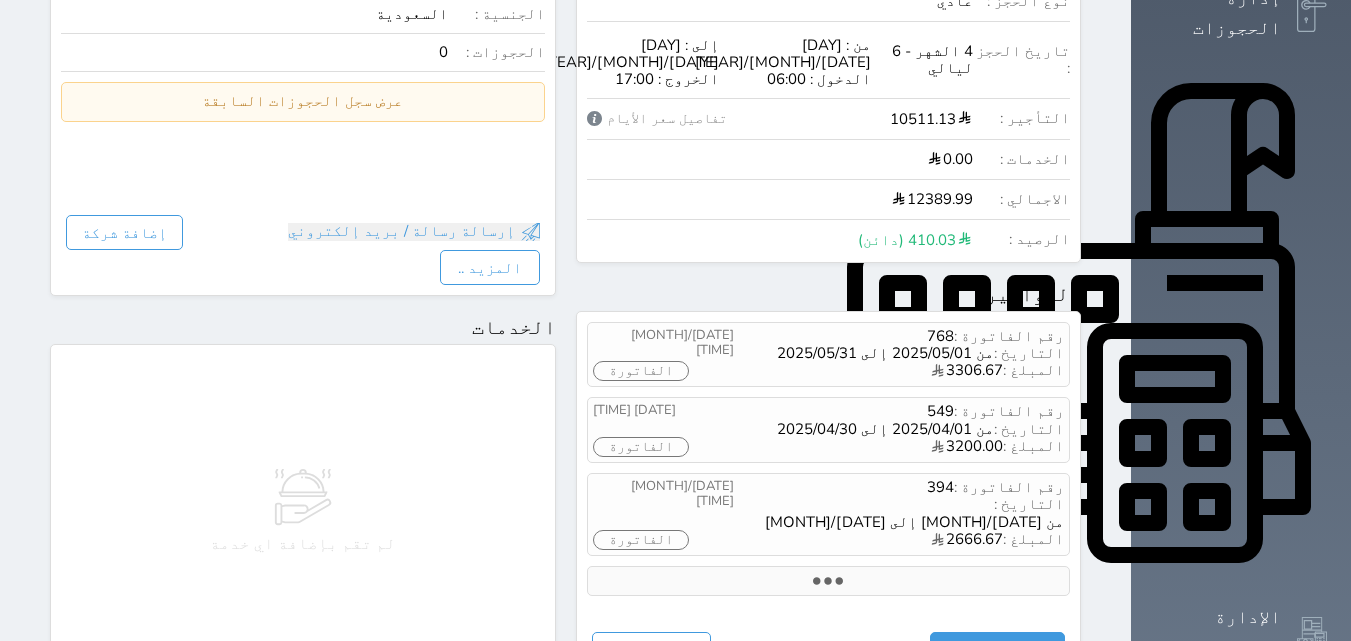scroll, scrollTop: 1120, scrollLeft: 0, axis: vertical 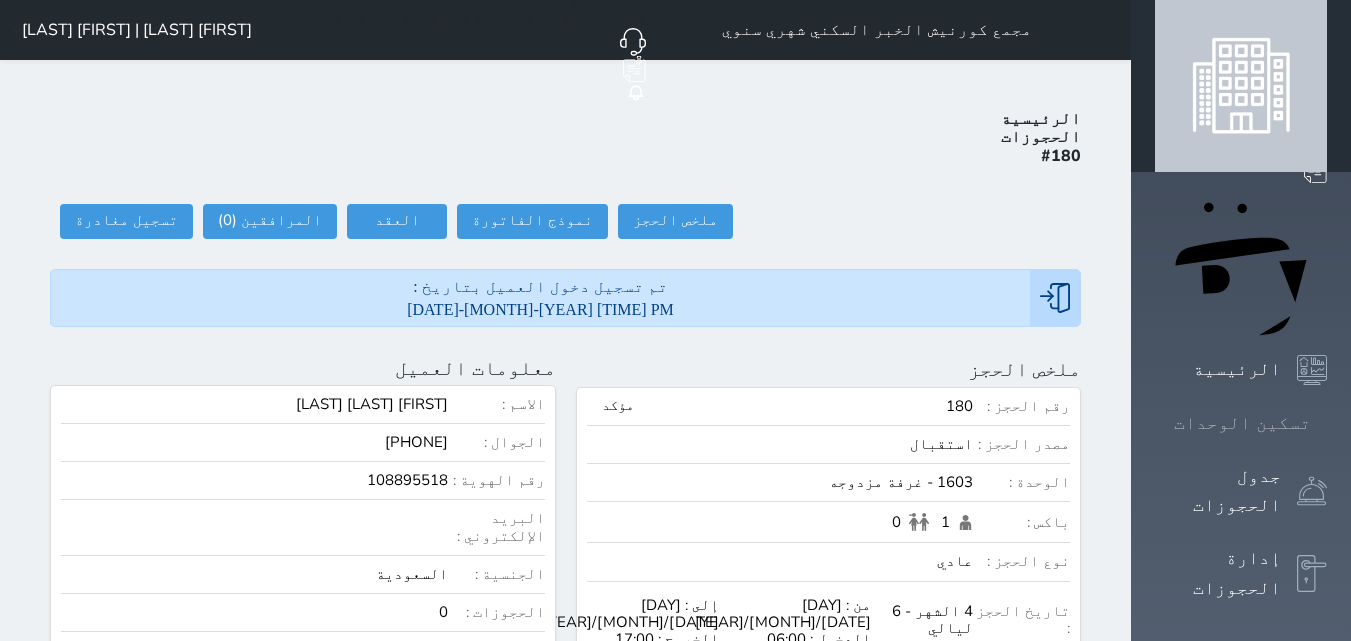 click on "تسكين الوحدات" at bounding box center (1242, 423) 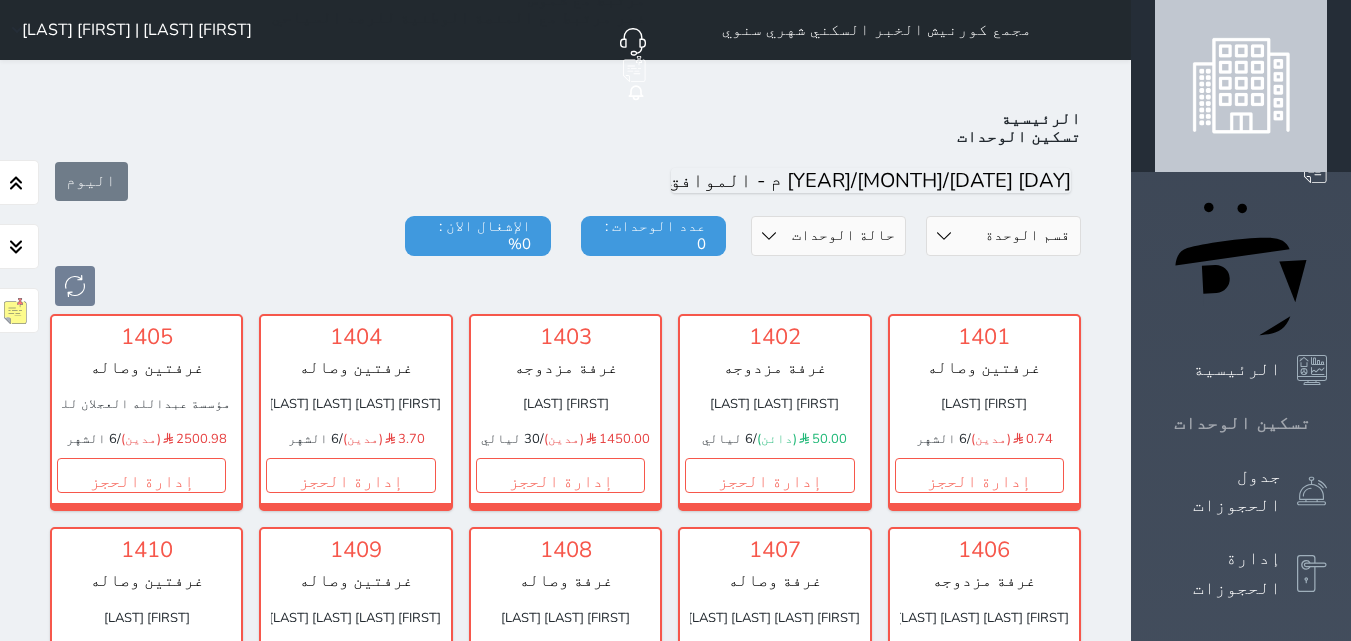 scroll, scrollTop: 78, scrollLeft: 0, axis: vertical 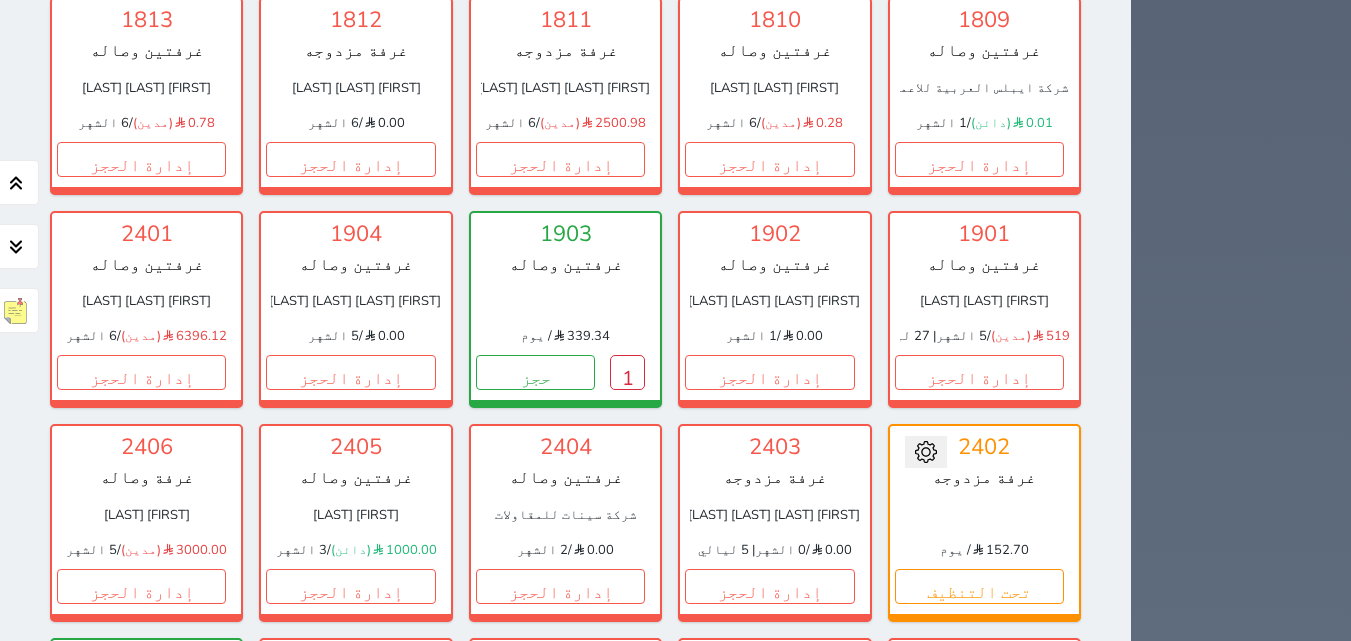 click on "1" at bounding box center [208, 799] 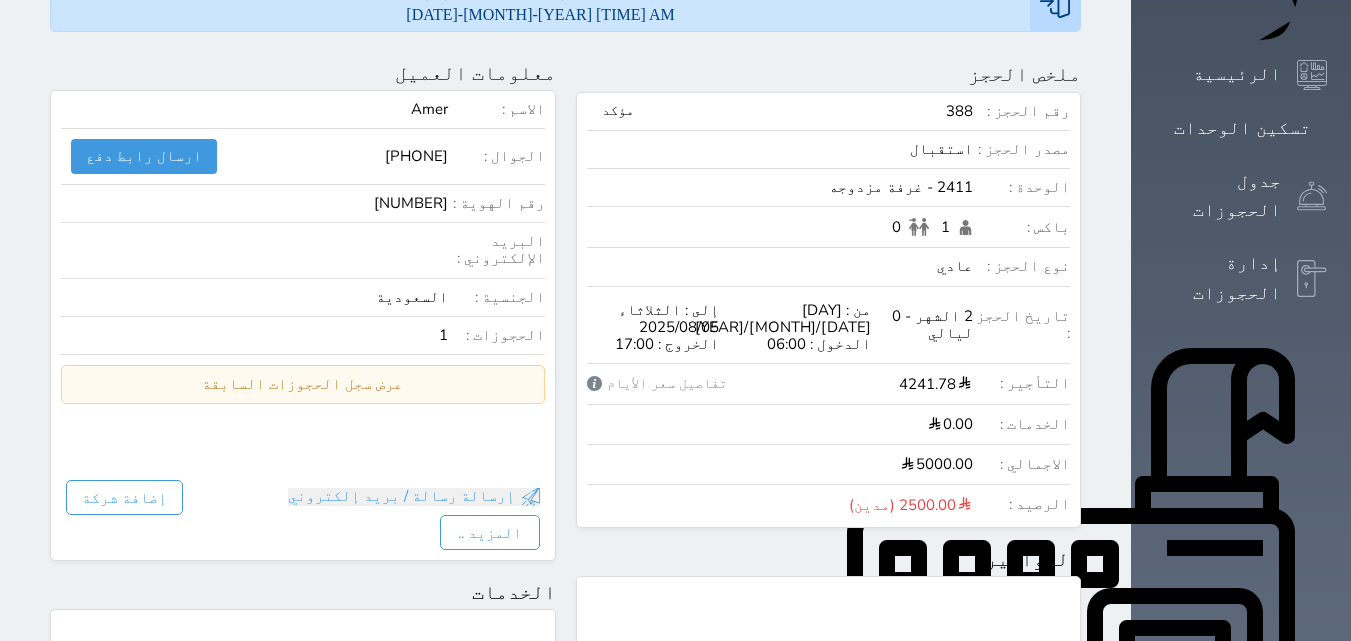 scroll, scrollTop: 0, scrollLeft: 0, axis: both 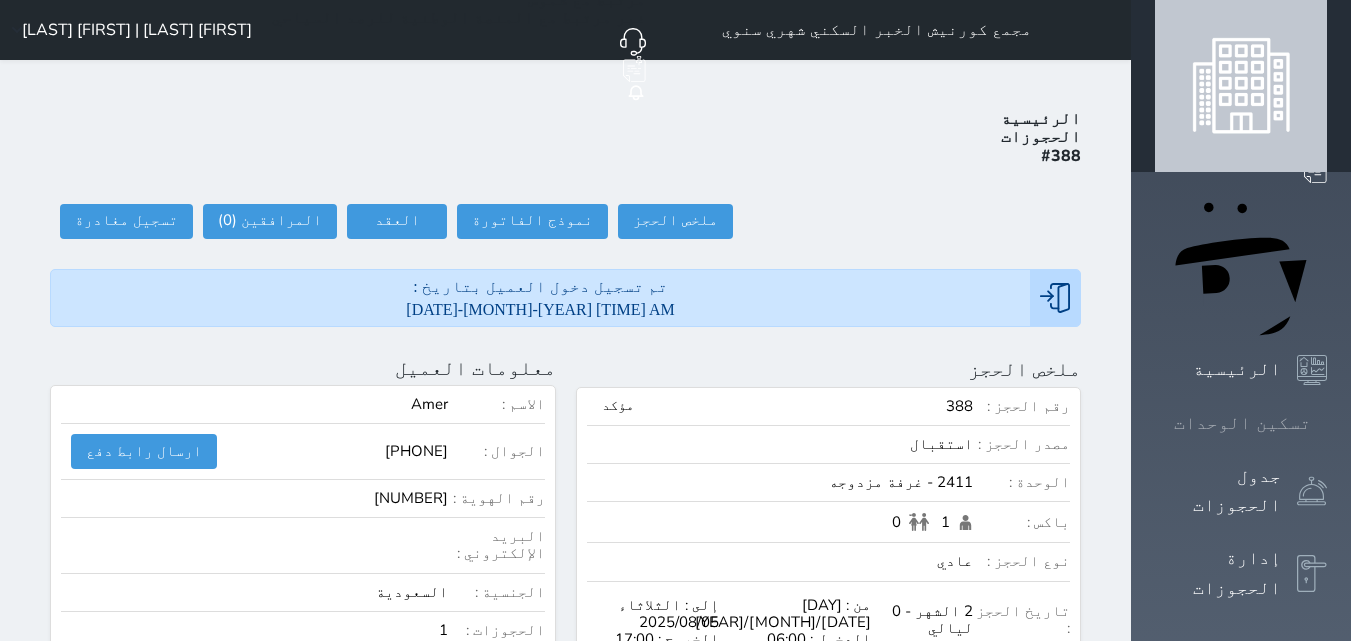 click on "تسكين الوحدات" at bounding box center (1241, 423) 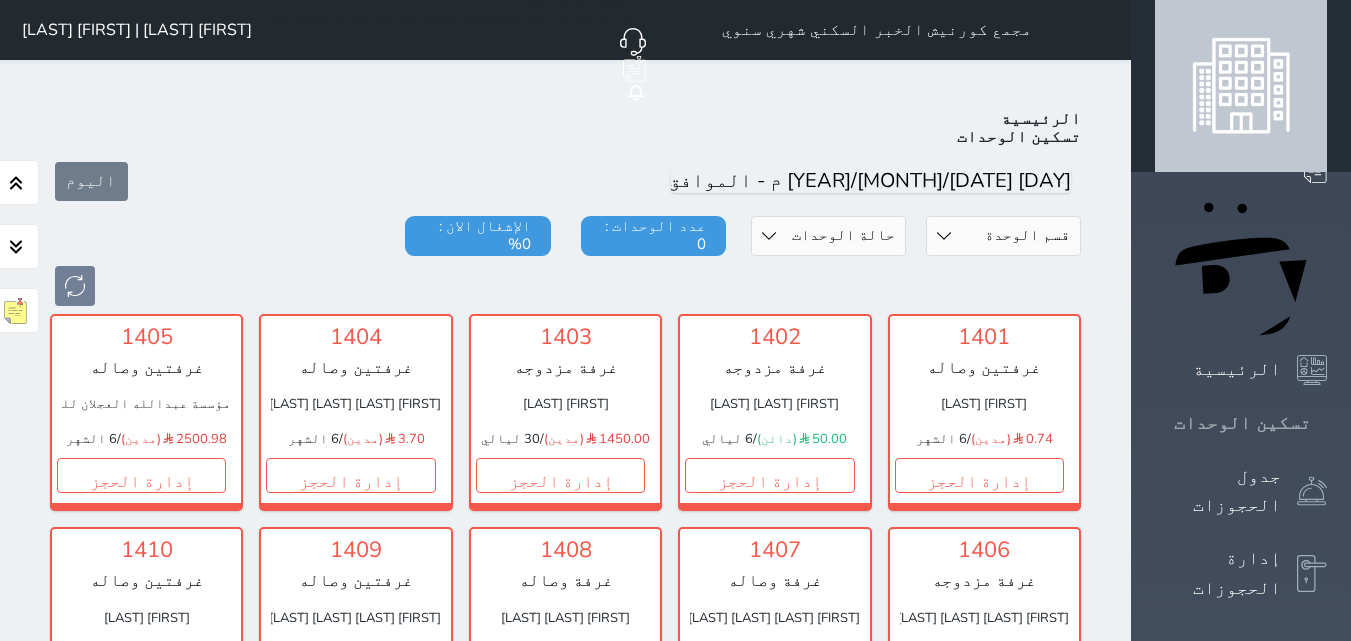 scroll, scrollTop: 78, scrollLeft: 0, axis: vertical 